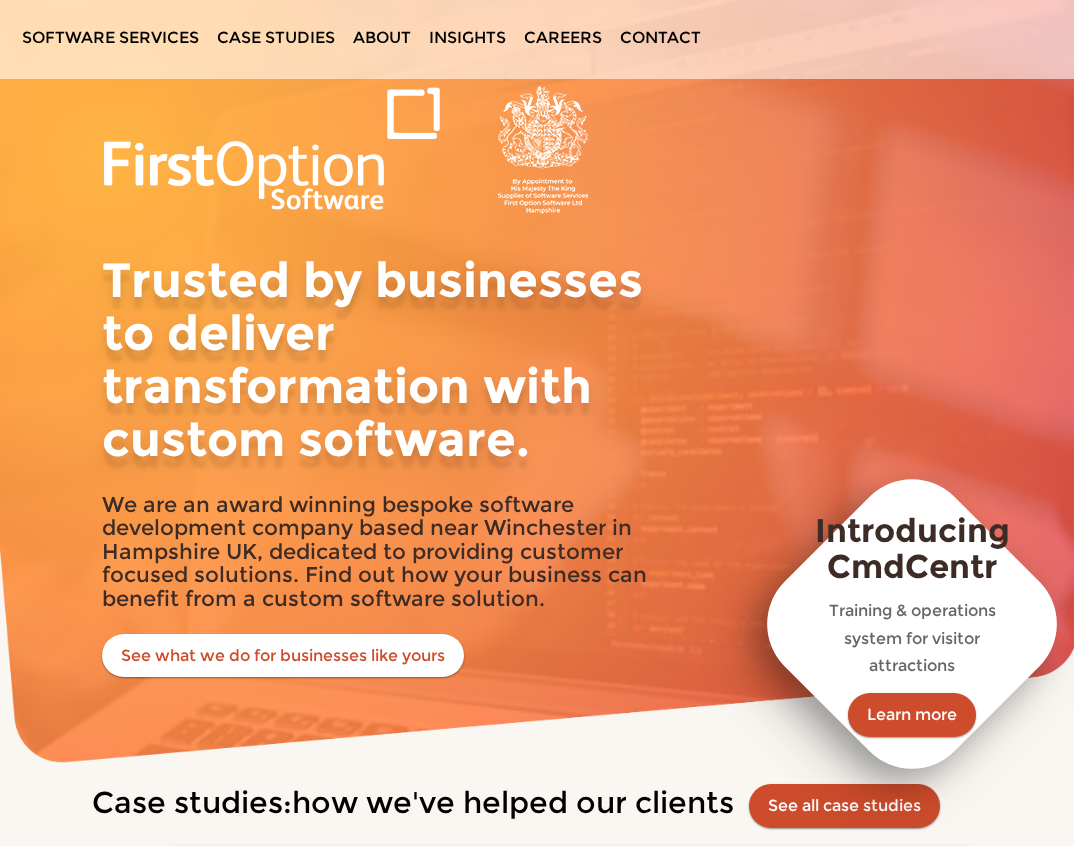 scroll, scrollTop: 0, scrollLeft: 0, axis: both 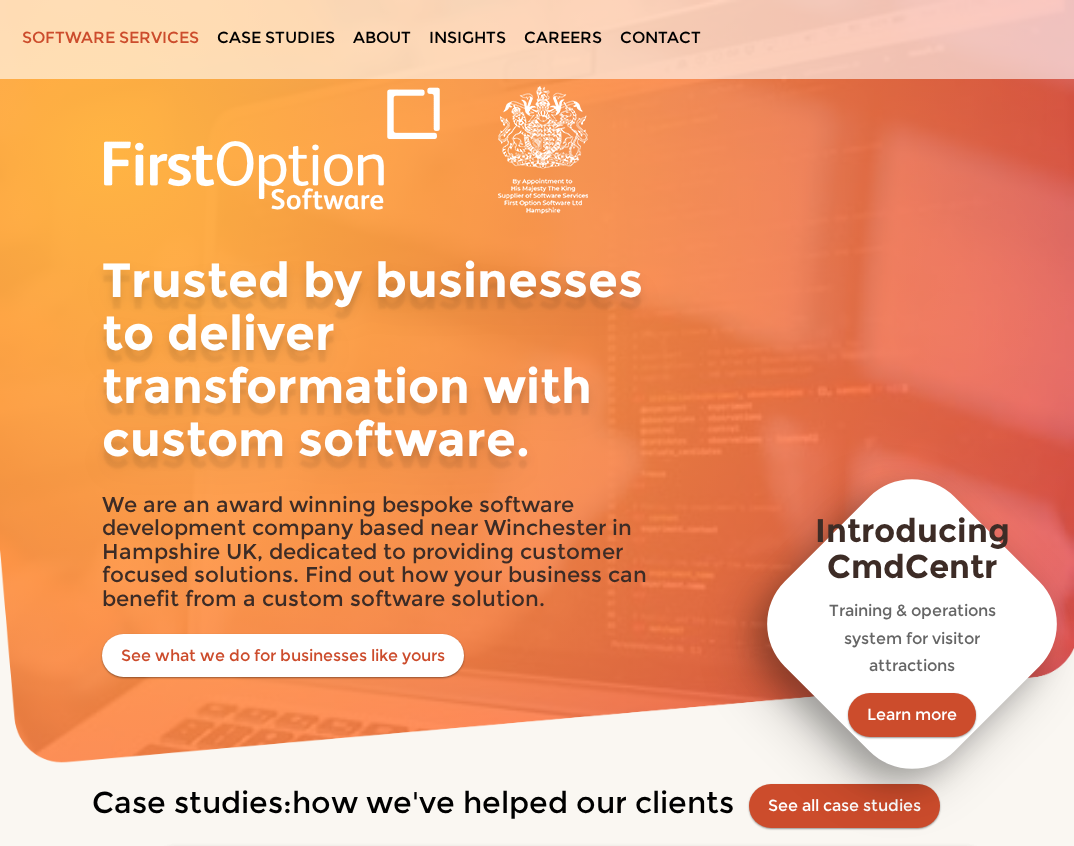 click on "Software services" at bounding box center (110, 37) 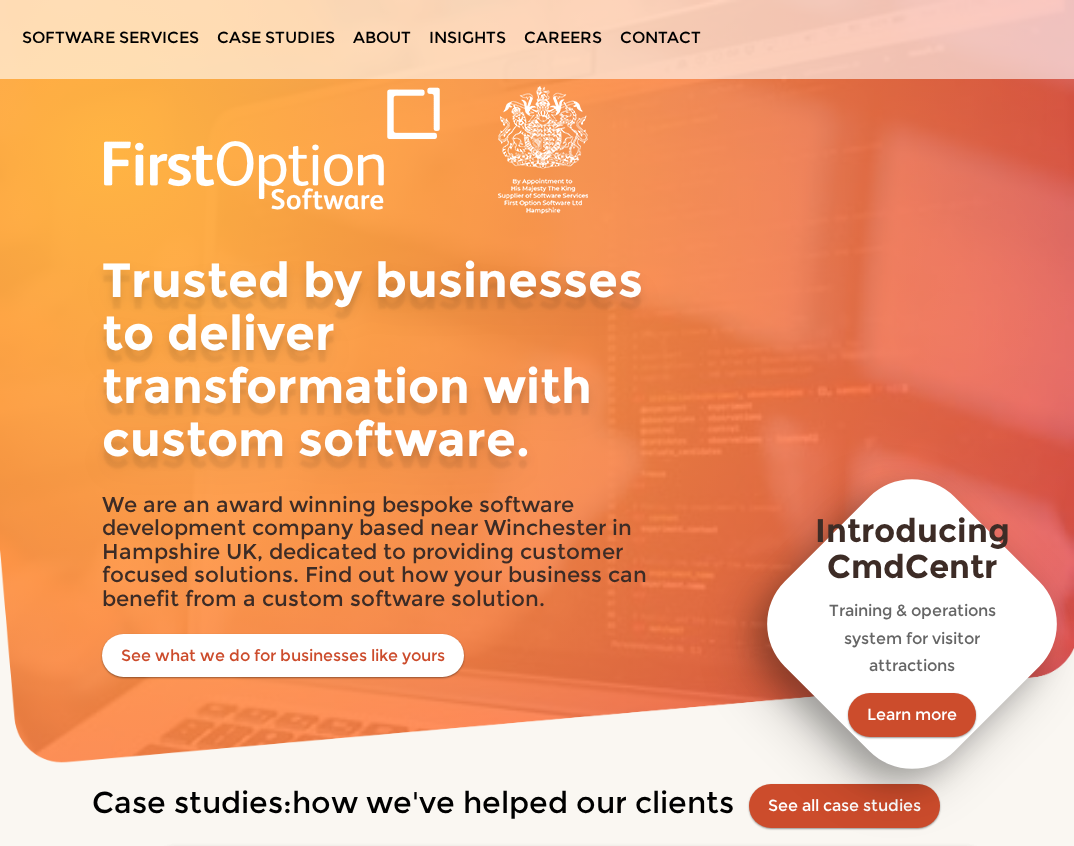 click at bounding box center (352, 150) 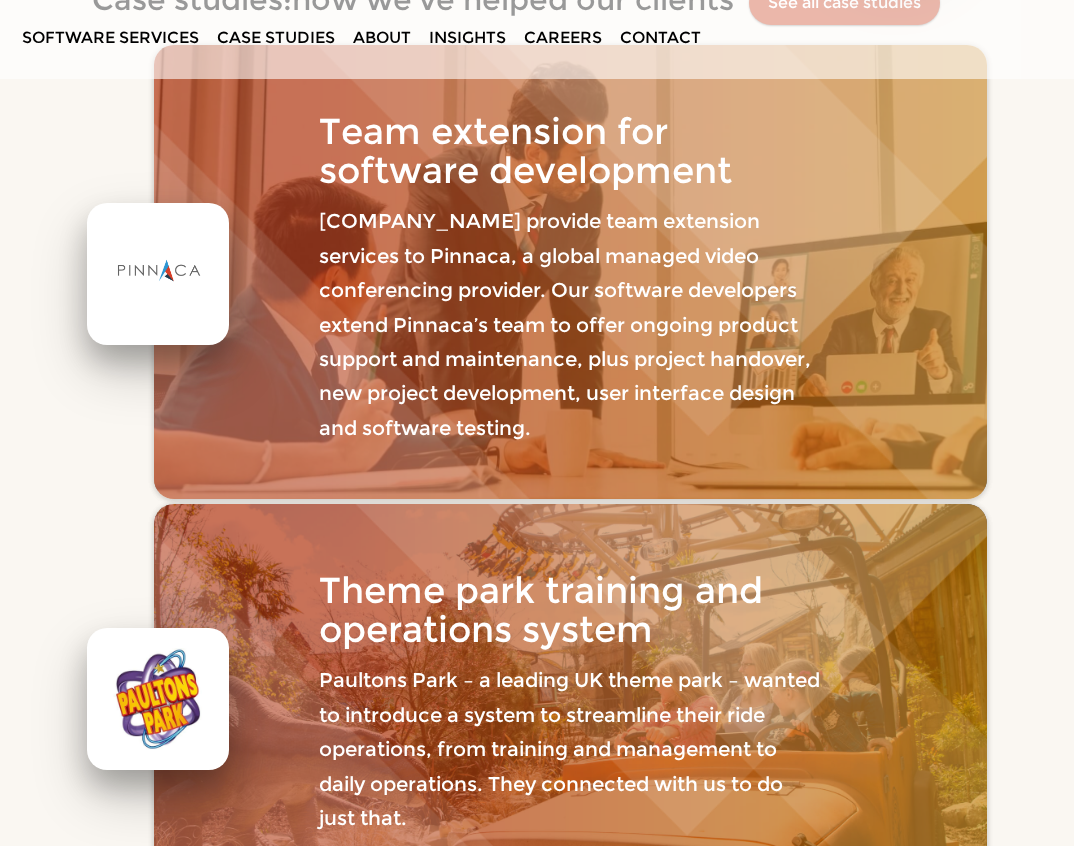 scroll, scrollTop: 798, scrollLeft: 0, axis: vertical 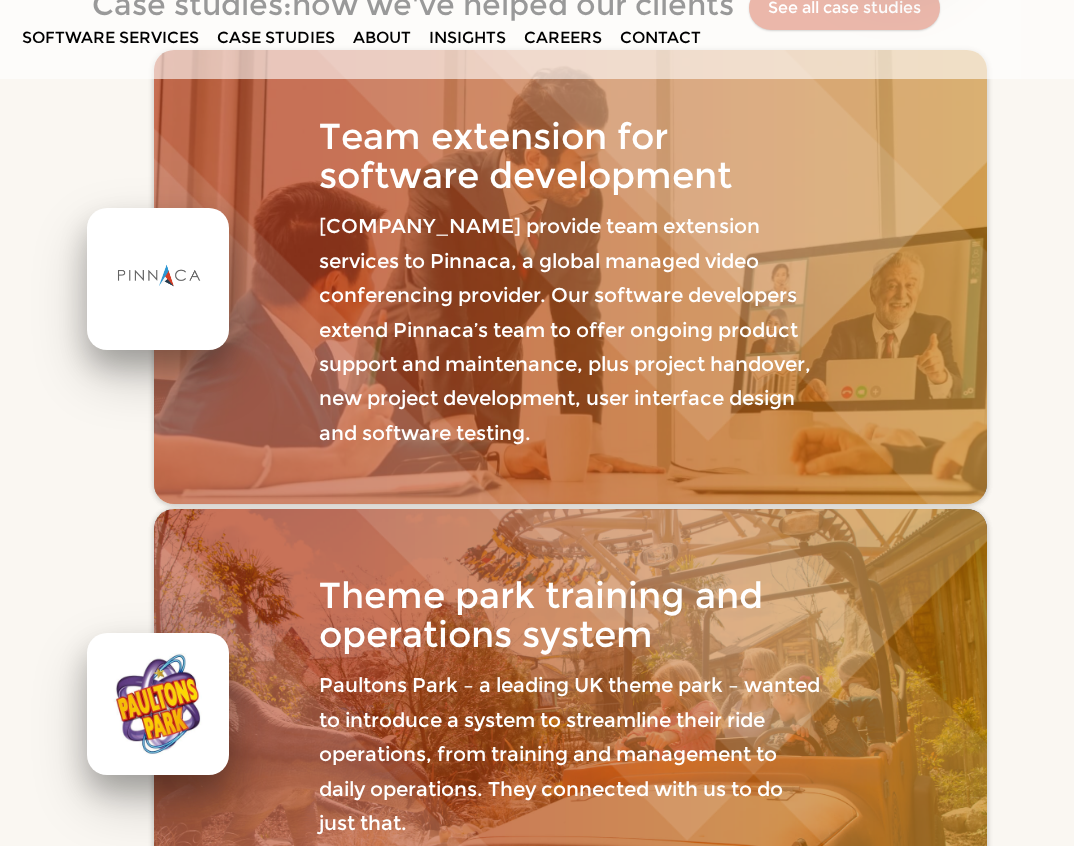 click on "First Option Software provide team extension services to Pinnaca, a global managed video conferencing provider. Our software developers extend Pinnaca’s team to offer ongoing product support and maintenance, plus project handover, new project development, user interface design and software testing." at bounding box center [570, 329] 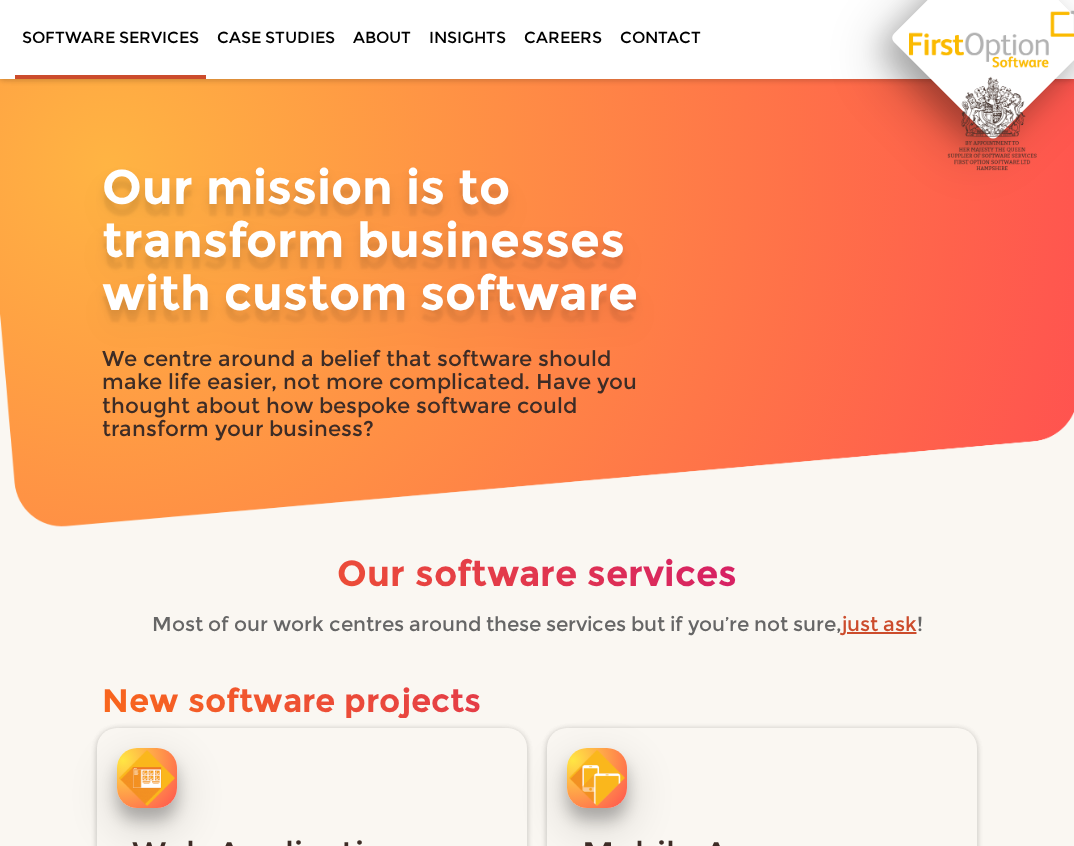 scroll, scrollTop: 0, scrollLeft: 0, axis: both 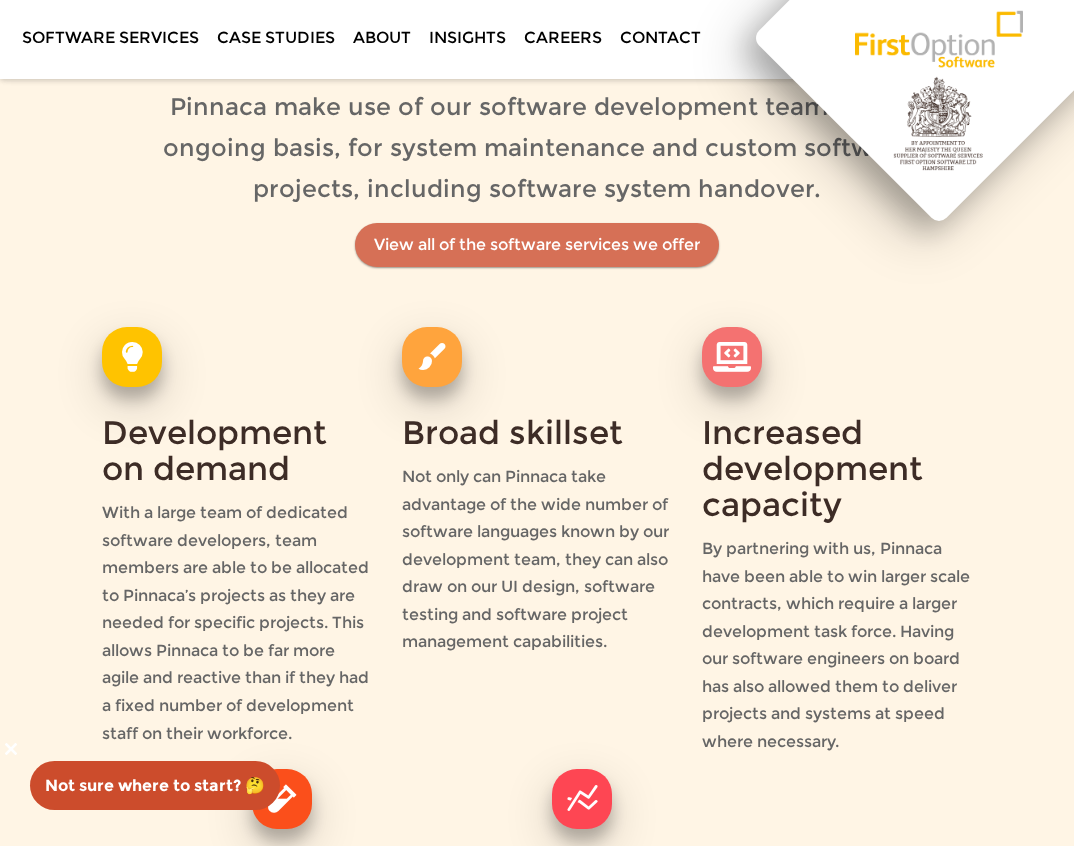 click on "View all of the software services we offer" at bounding box center [537, 245] 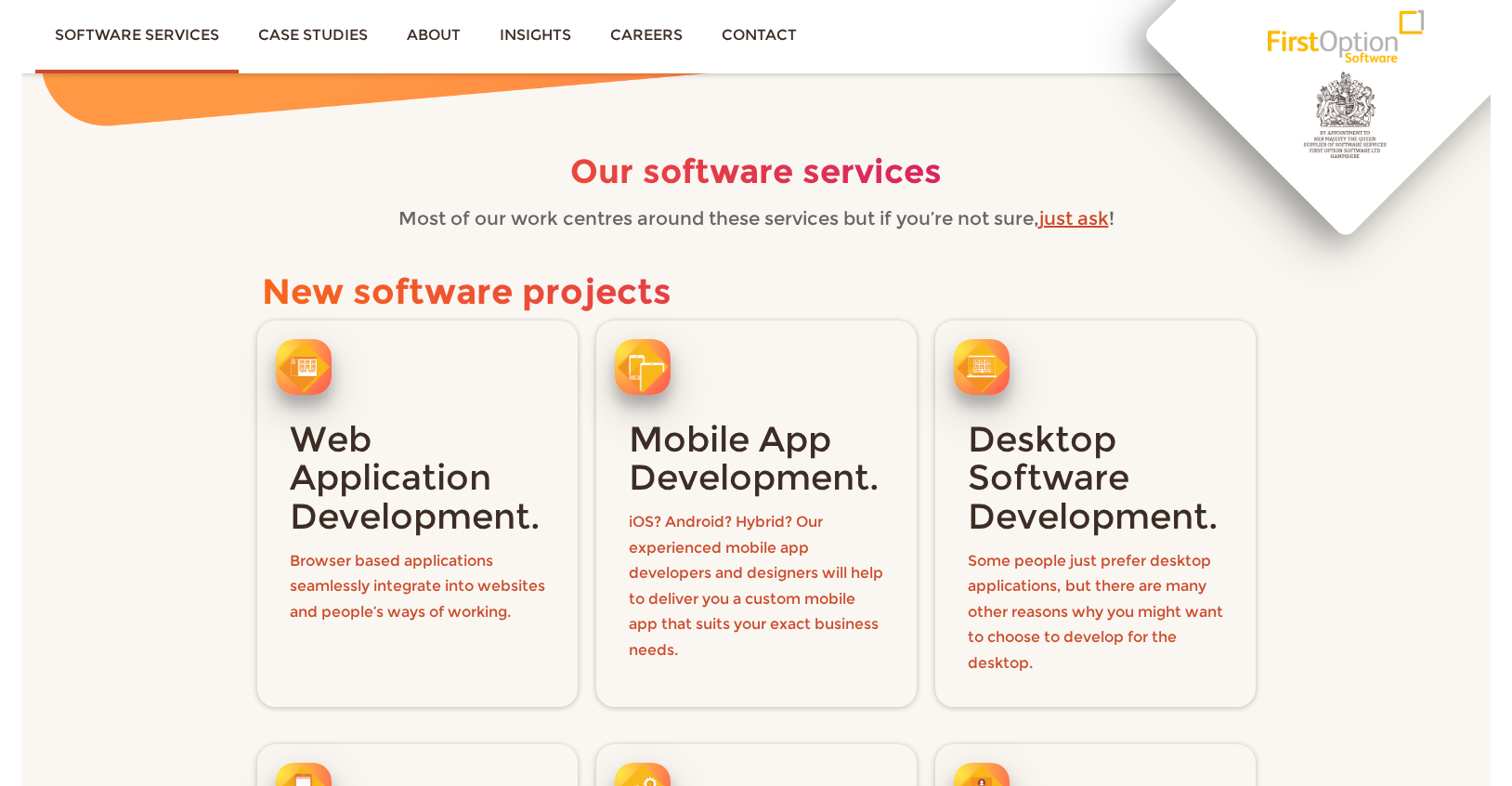 scroll, scrollTop: 449, scrollLeft: 0, axis: vertical 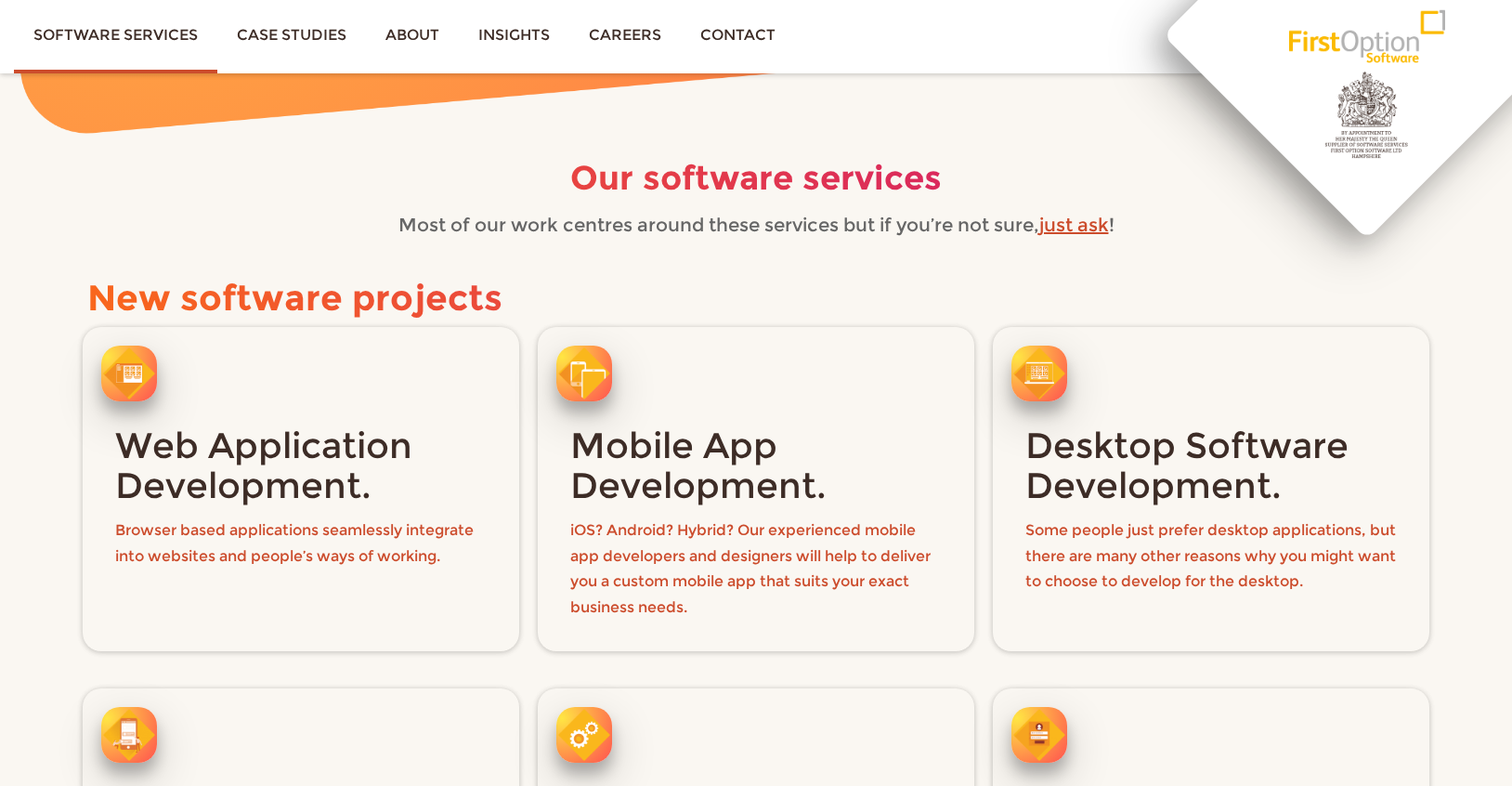 click on "[COMPANY_NAME]" at bounding box center [1366, 34] 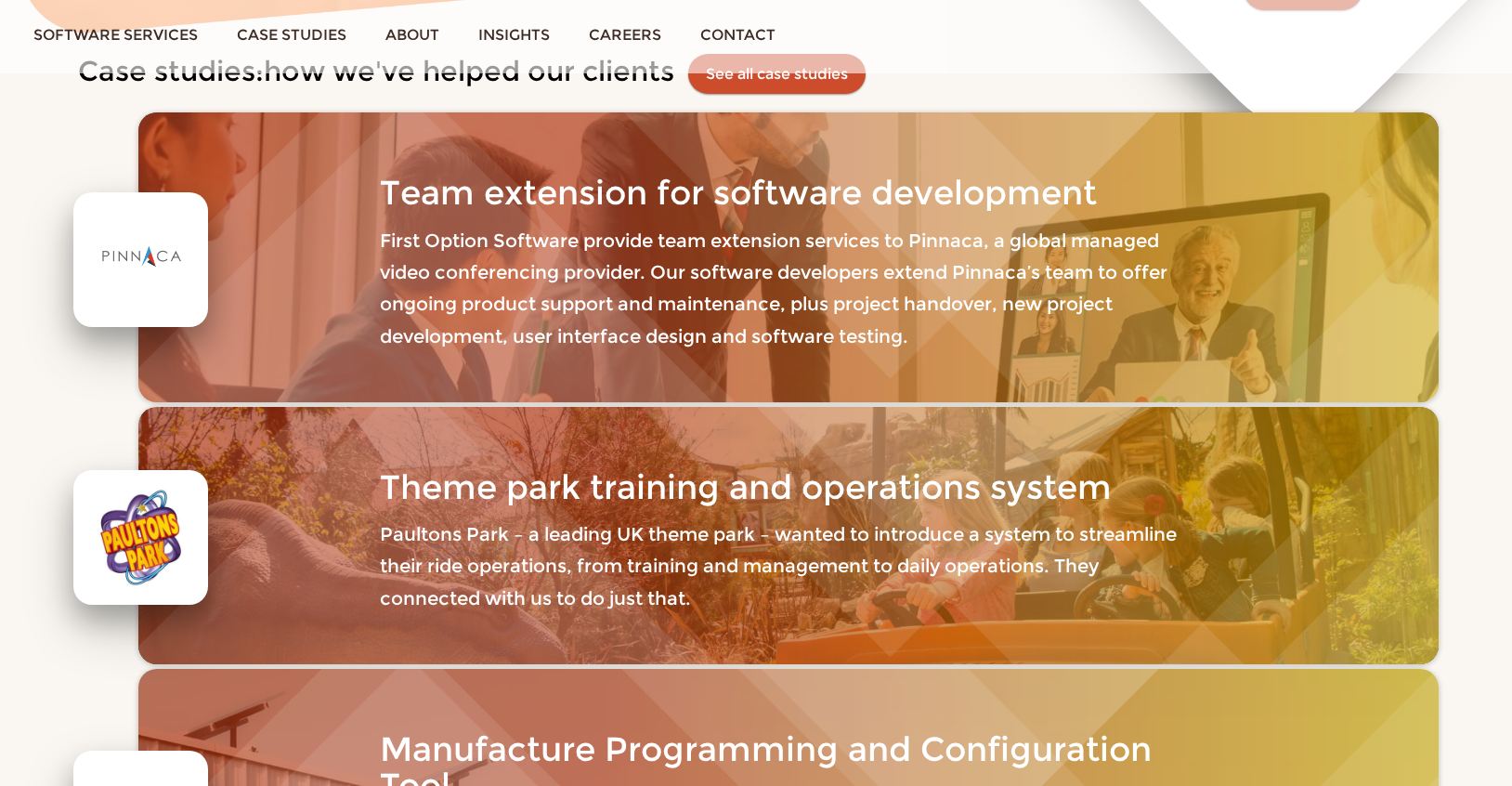 scroll, scrollTop: 549, scrollLeft: 0, axis: vertical 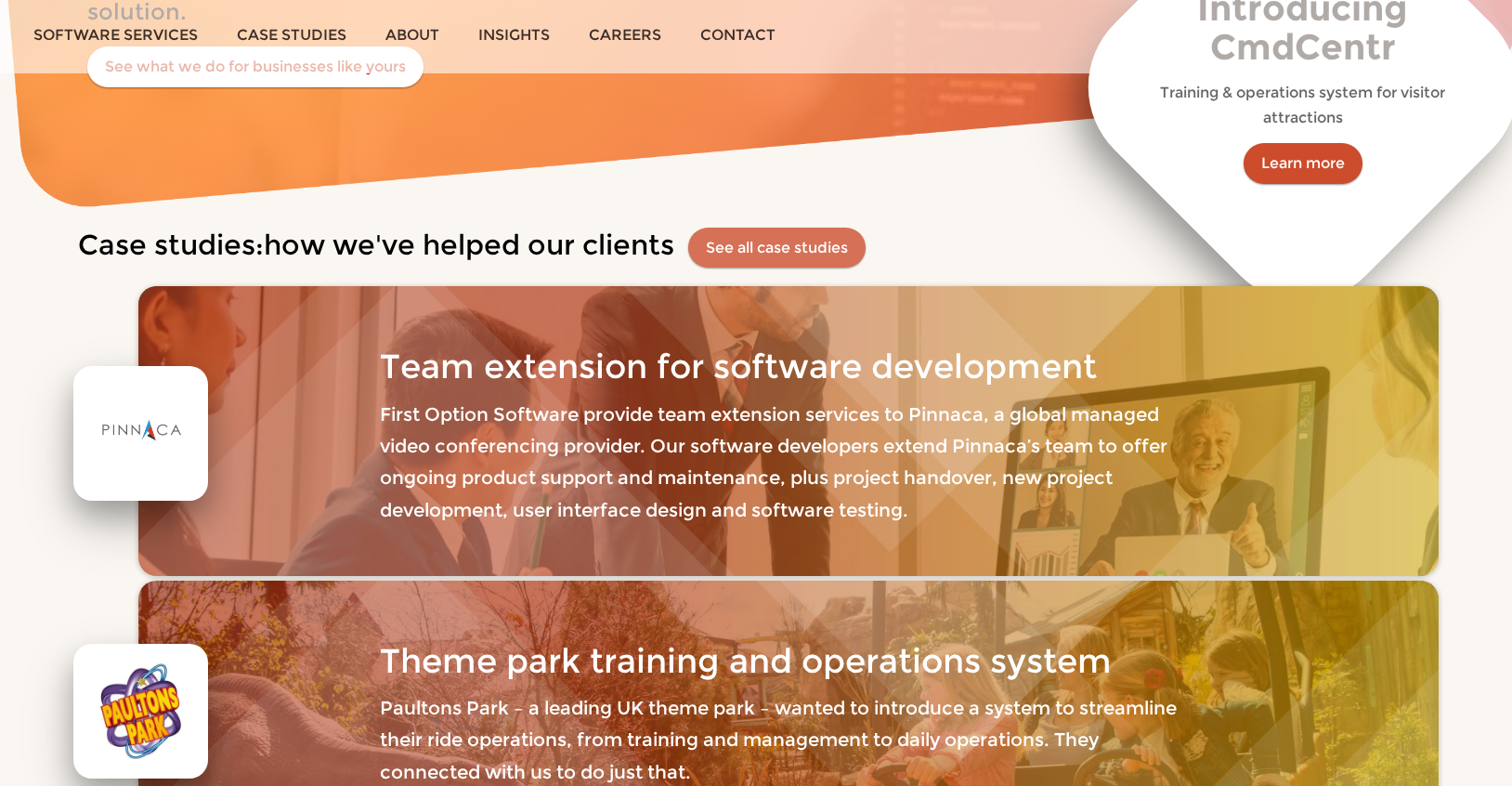 click on "See all case studies" at bounding box center (776, 247) 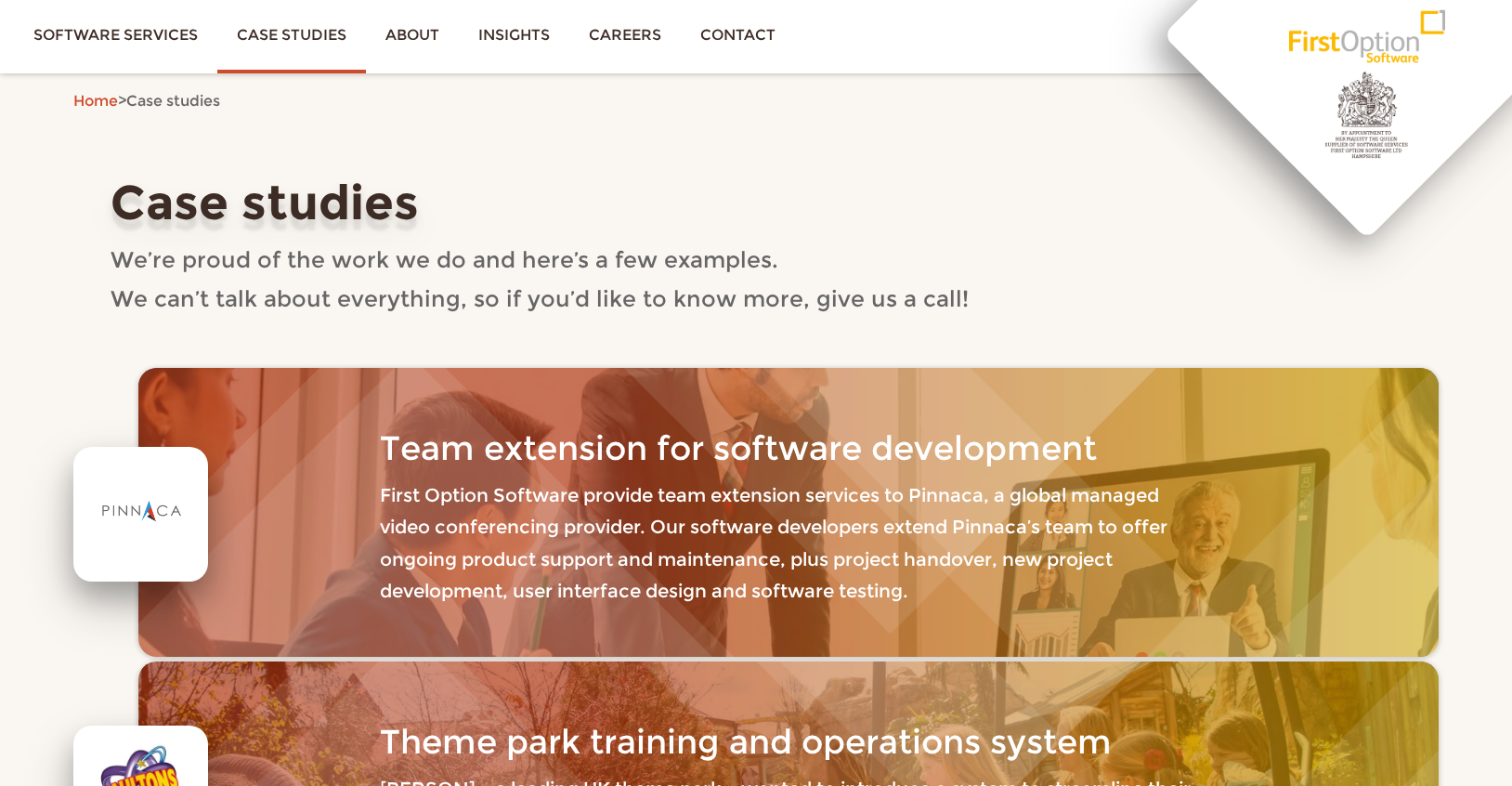 scroll, scrollTop: 0, scrollLeft: 0, axis: both 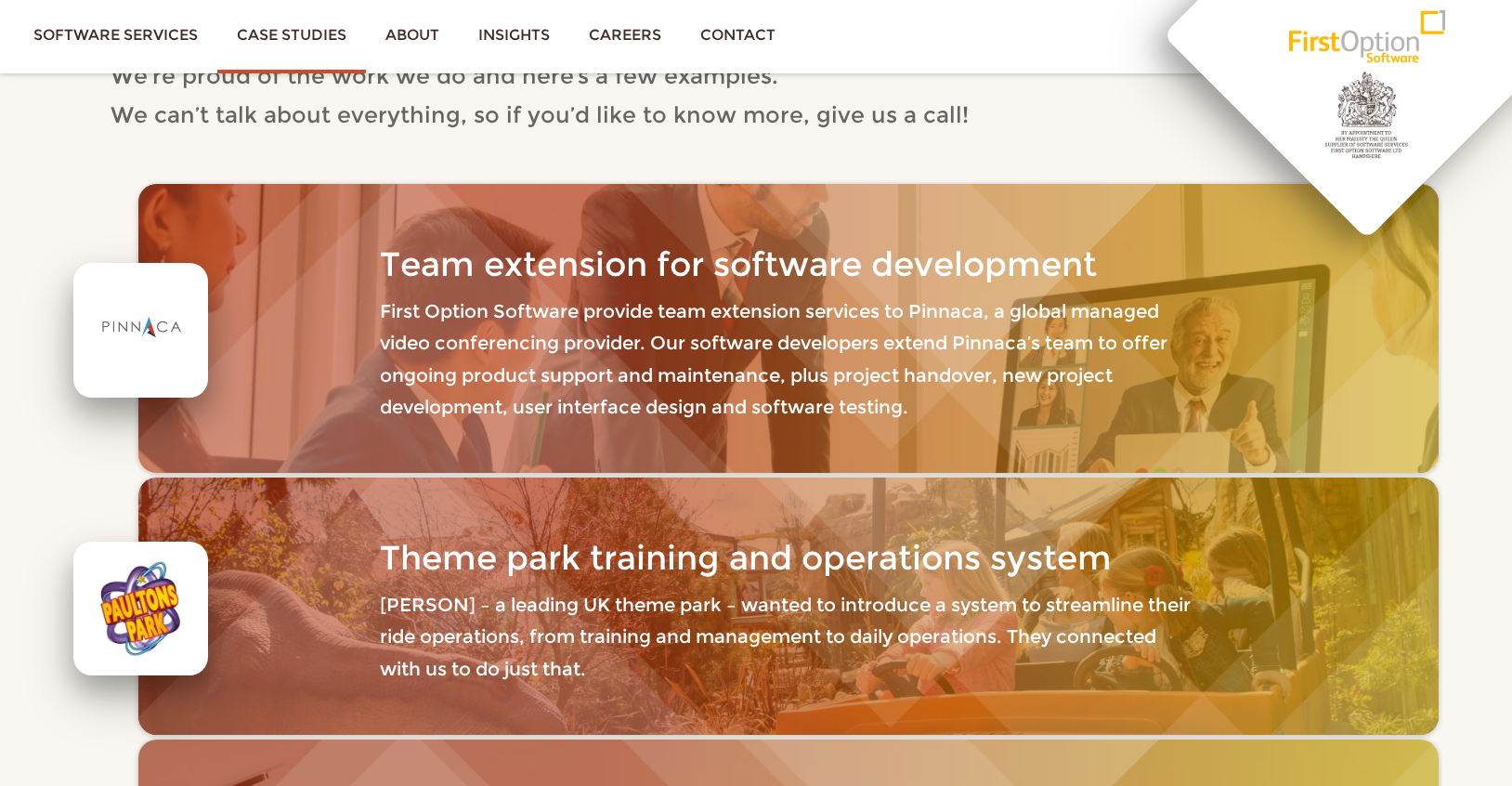 click on "First Option Software provide team extension services to Pinnaca, a global managed video conferencing provider. Our software developers extend Pinnaca’s team to offer ongoing product support and maintenance, plus project handover, new project development, user interface design and software testing." at bounding box center [789, 360] 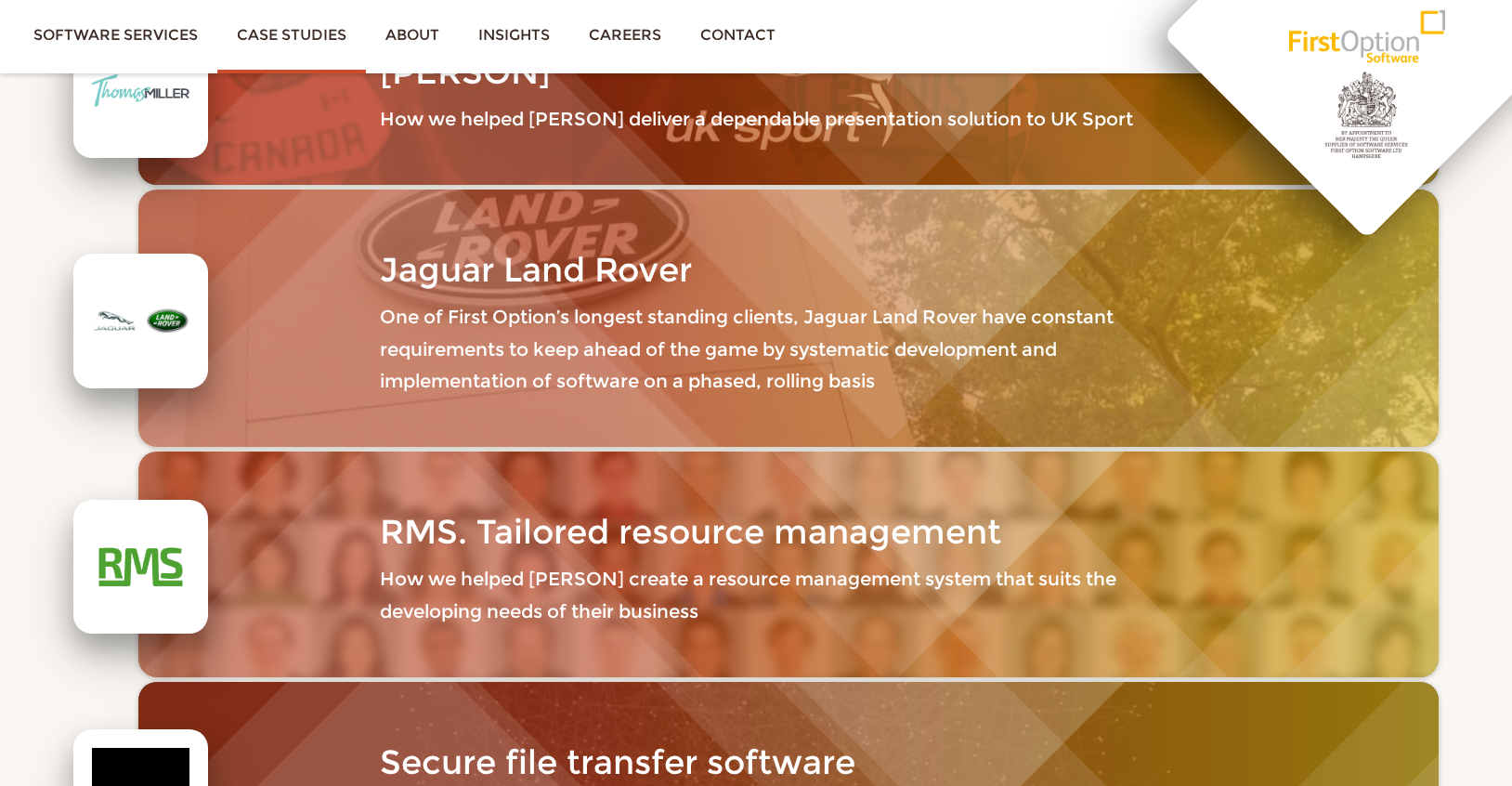 scroll, scrollTop: 1520, scrollLeft: 0, axis: vertical 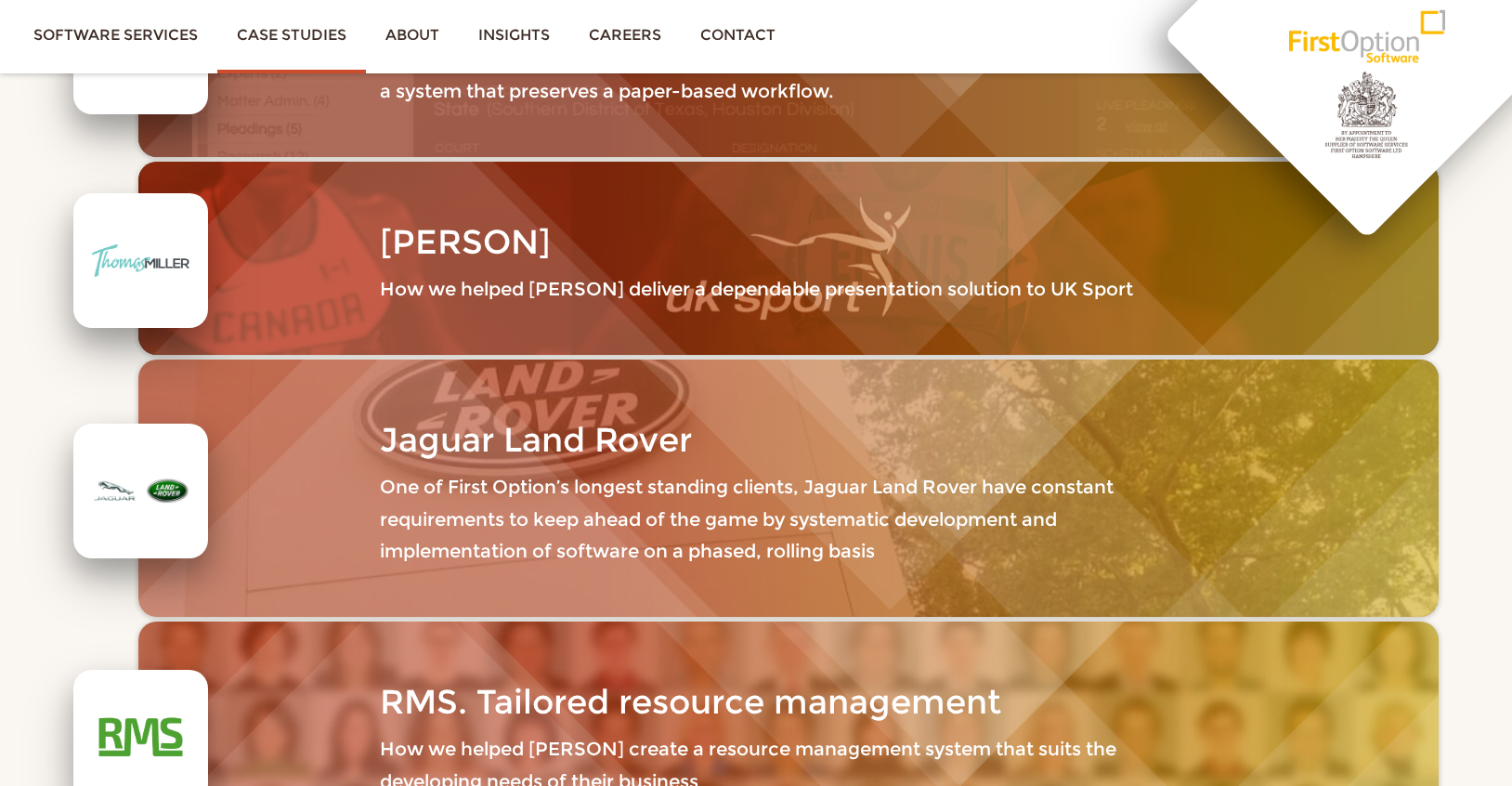 click on "One of First Option’s longest standing clients, Jaguar Land Rover have constant requirements to keep ahead of the game by systematic development and implementation of software on a phased, rolling basis" at bounding box center [789, 551] 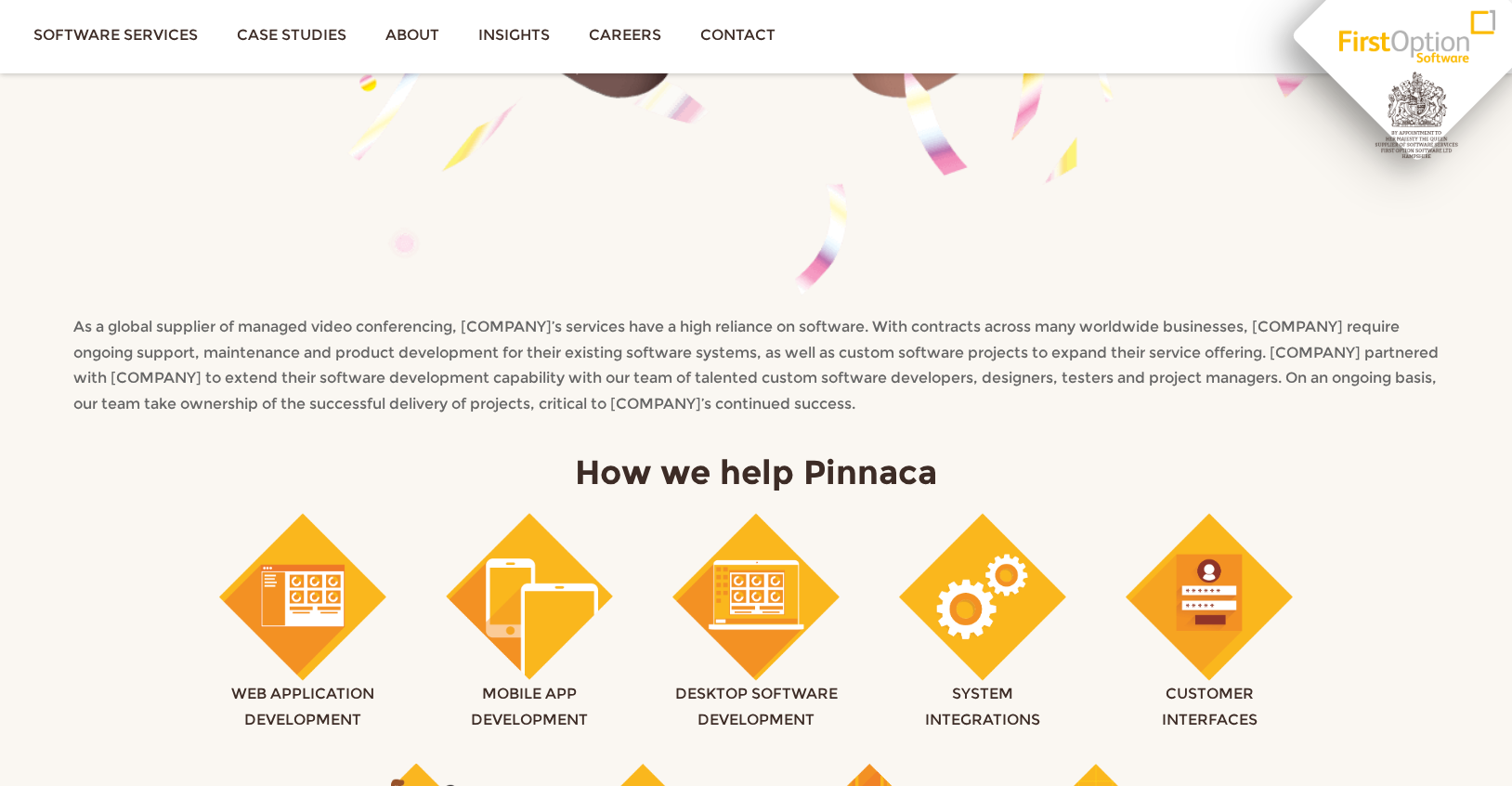 scroll, scrollTop: 1869, scrollLeft: 0, axis: vertical 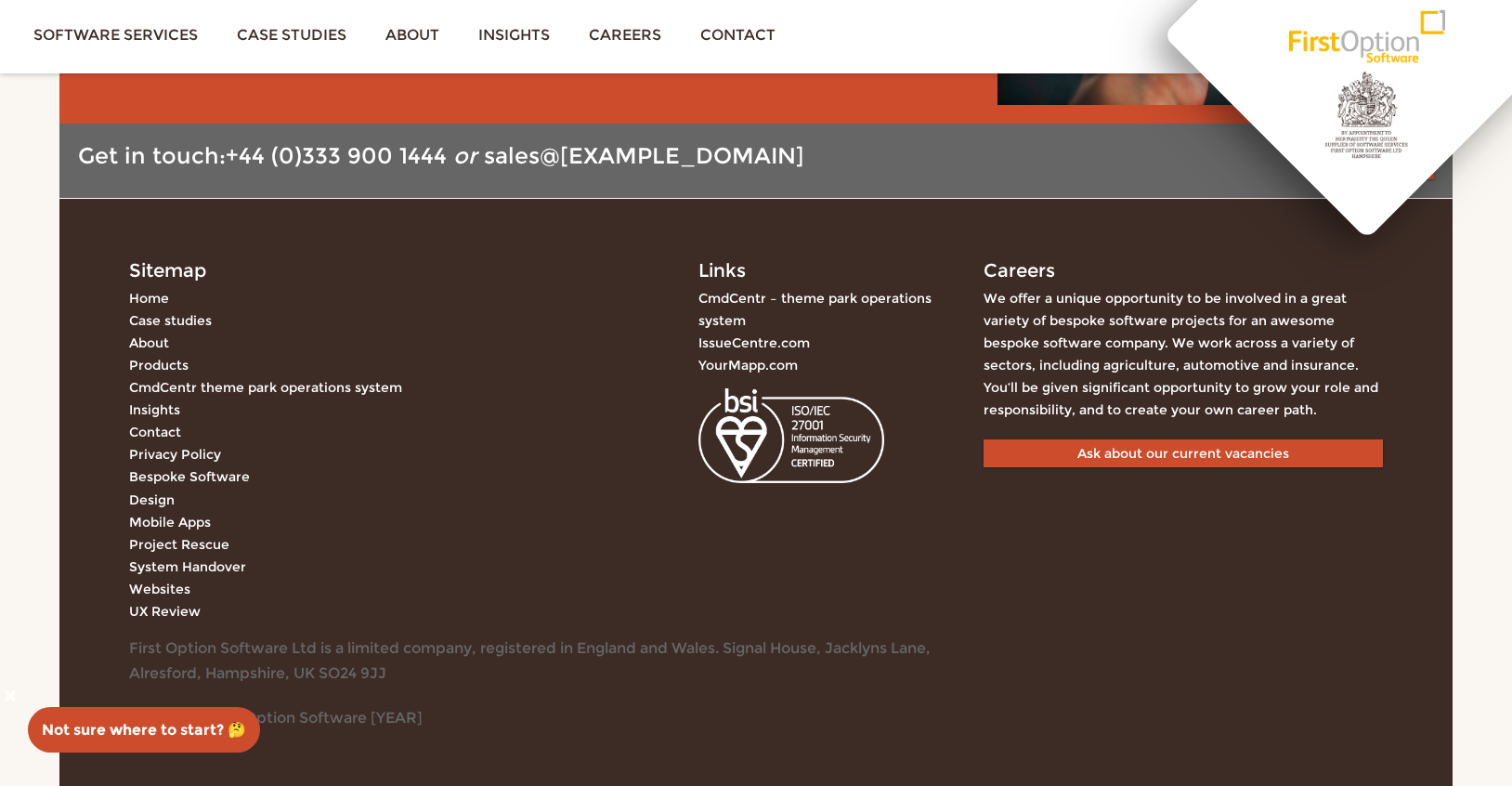 click on "Websites" at bounding box center [160, 589] 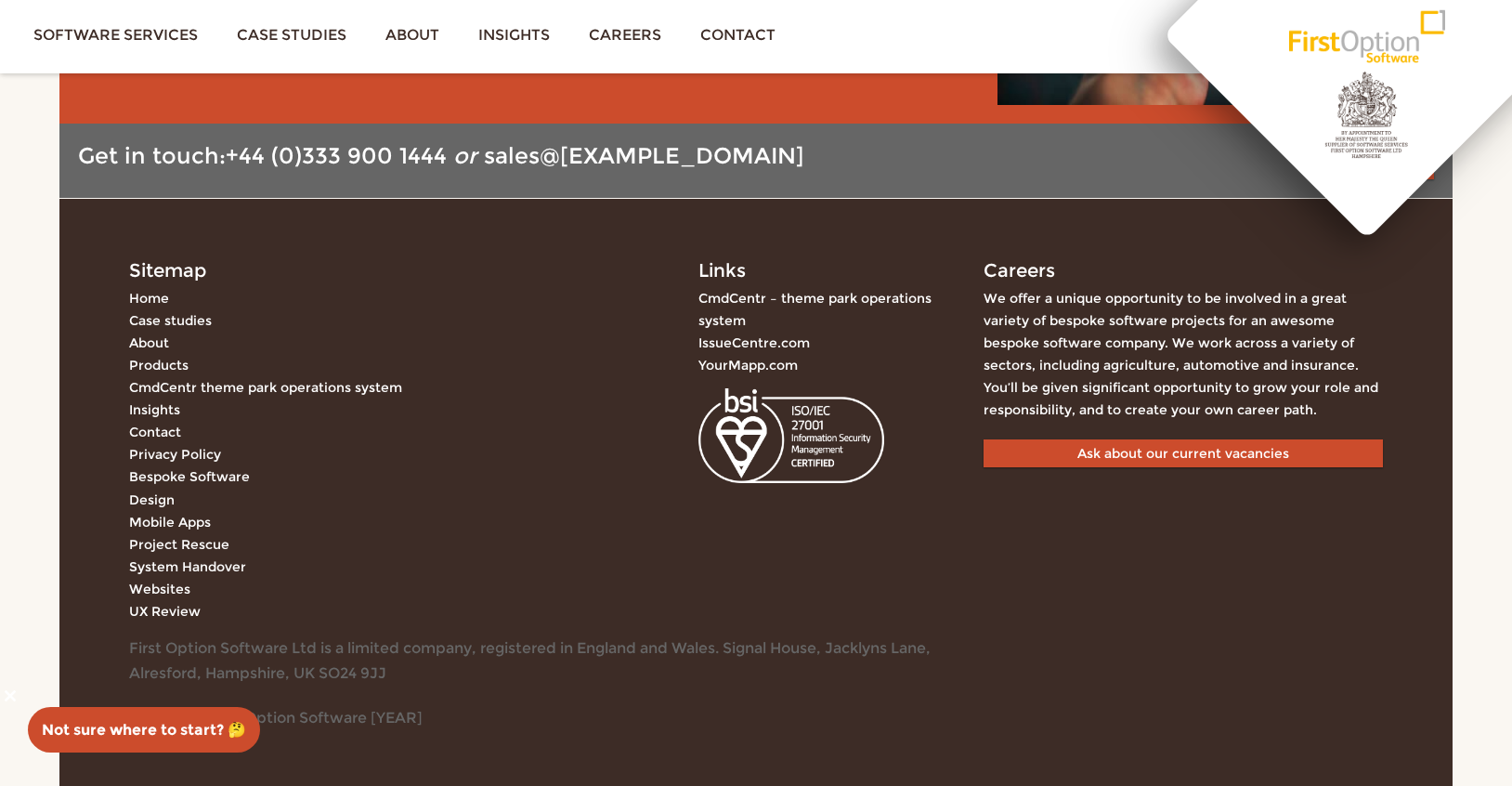 click on "YourMapp.com" at bounding box center [748, 365] 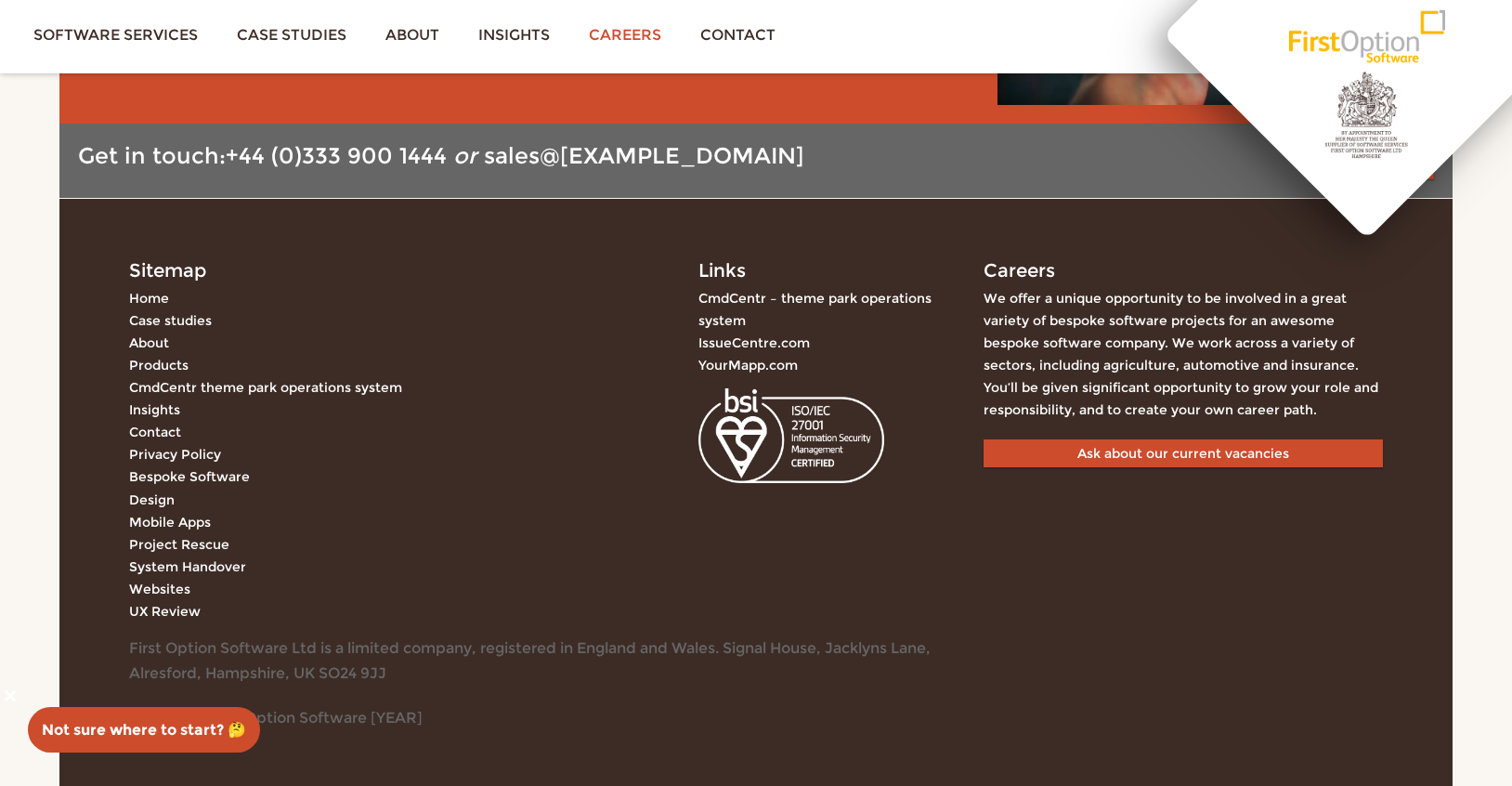 click on "Careers" at bounding box center [625, 34] 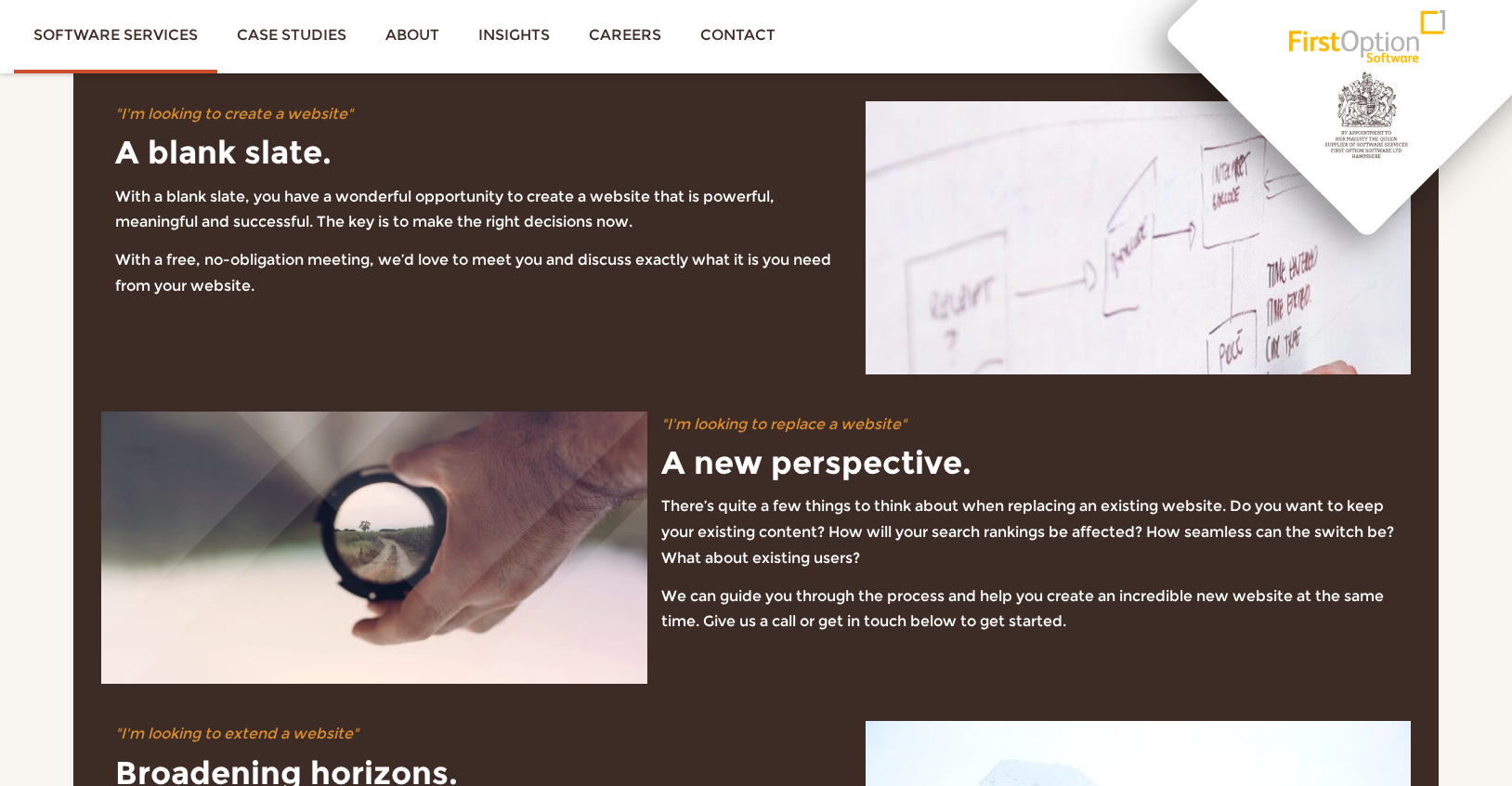 scroll, scrollTop: 653, scrollLeft: 0, axis: vertical 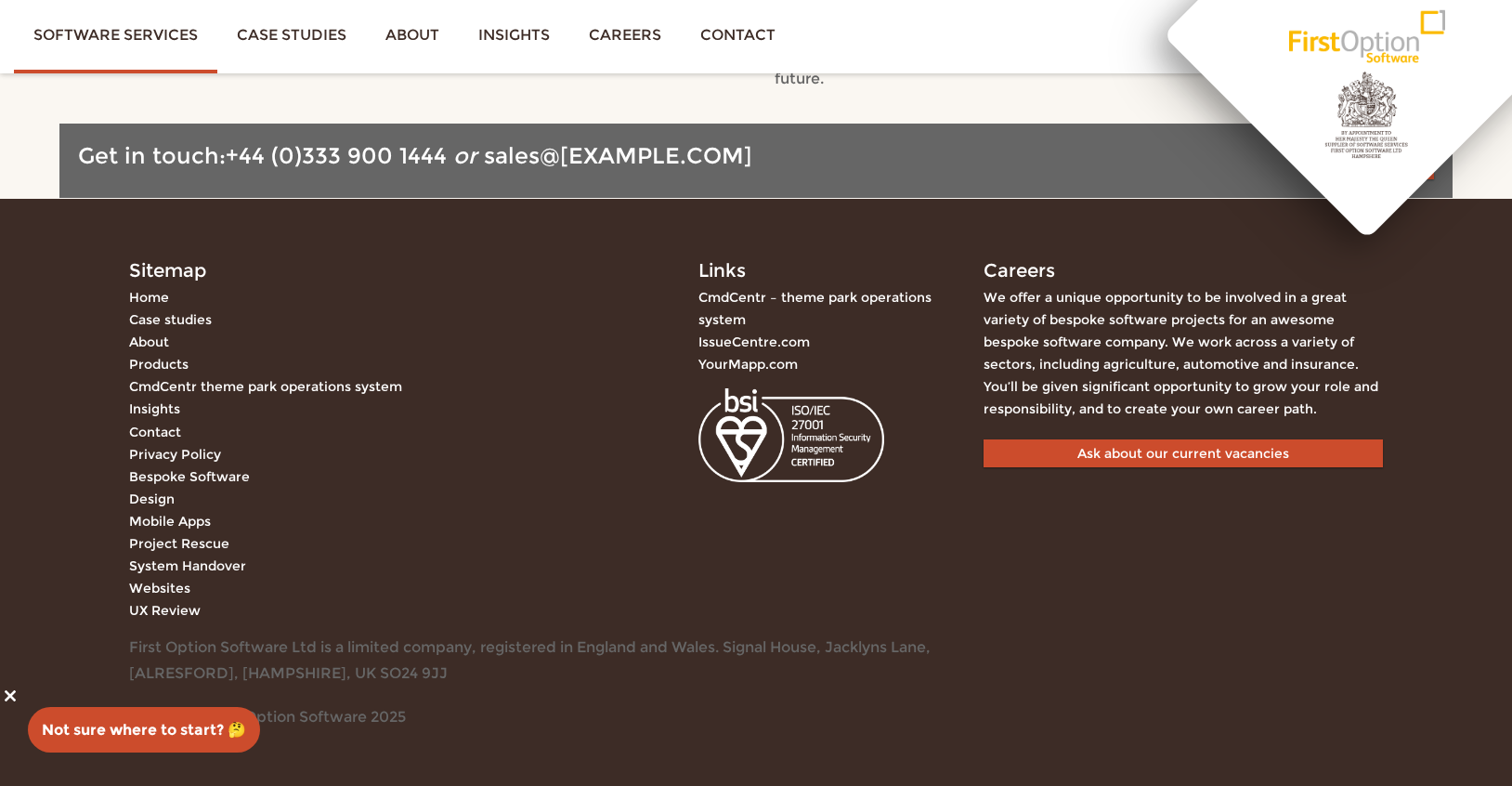 click on "IssueCentre.com" at bounding box center (754, 342) 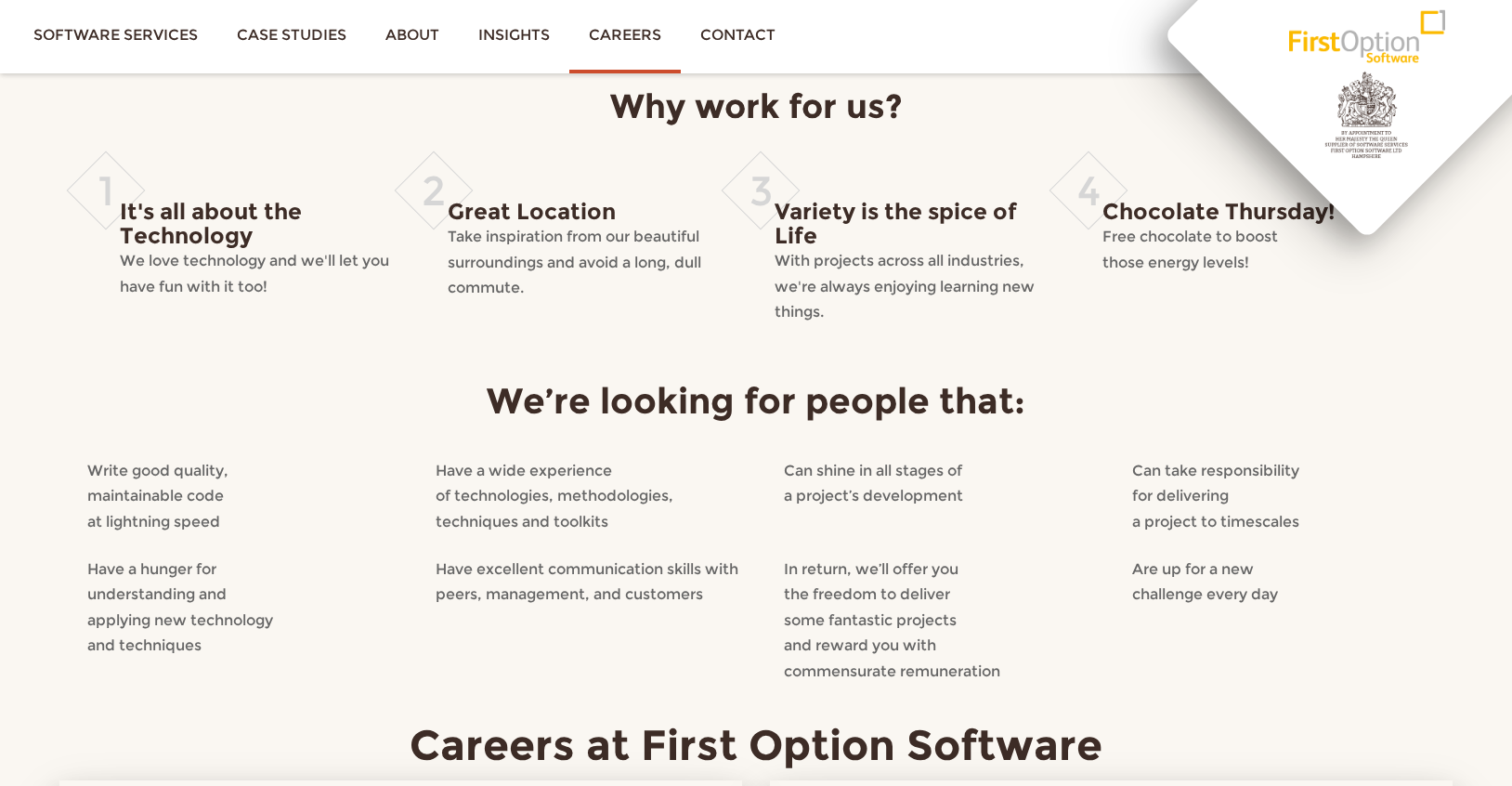scroll, scrollTop: 301, scrollLeft: 0, axis: vertical 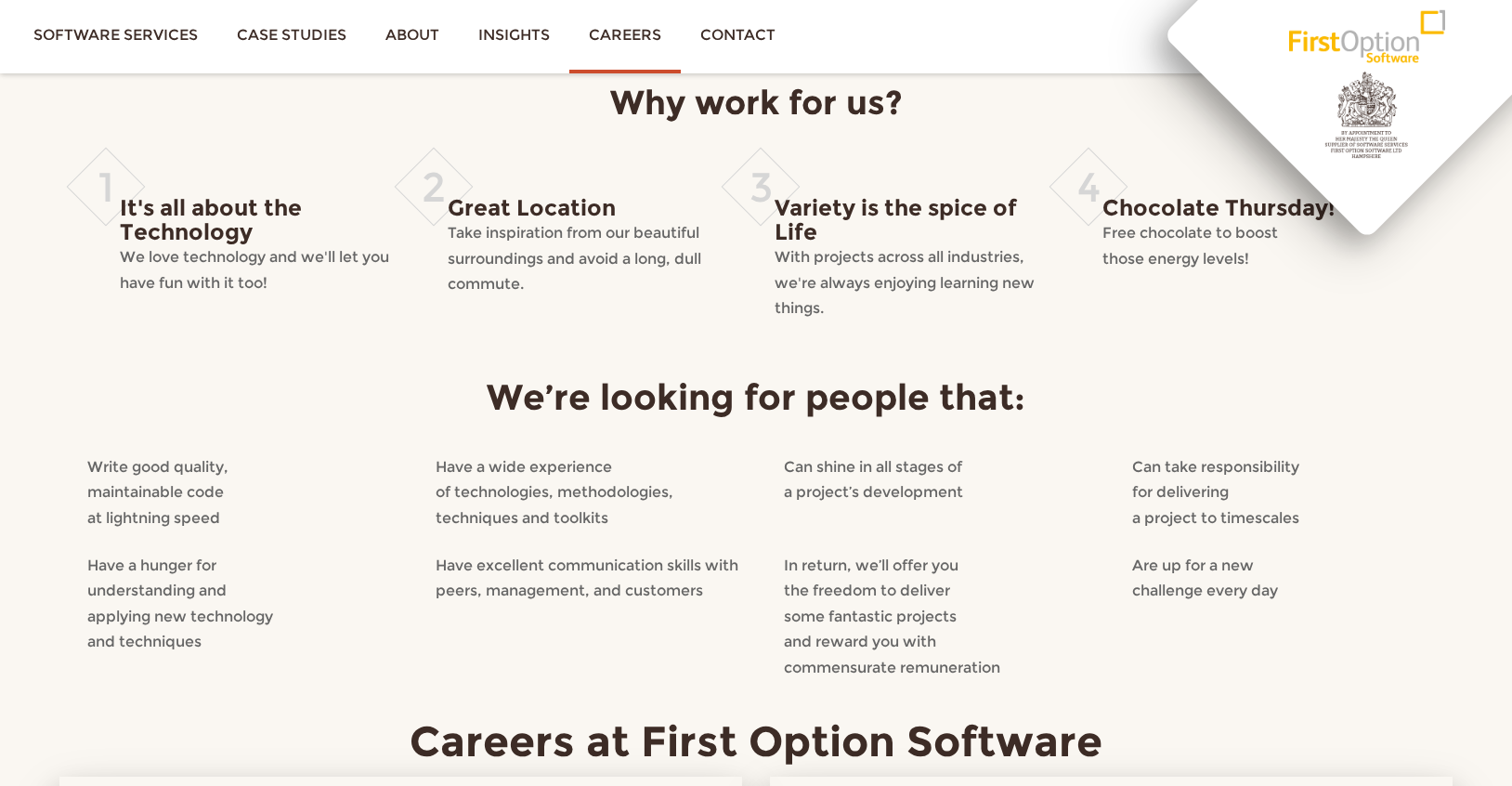 click on "Variety is the spice of Life" at bounding box center [265, 220] 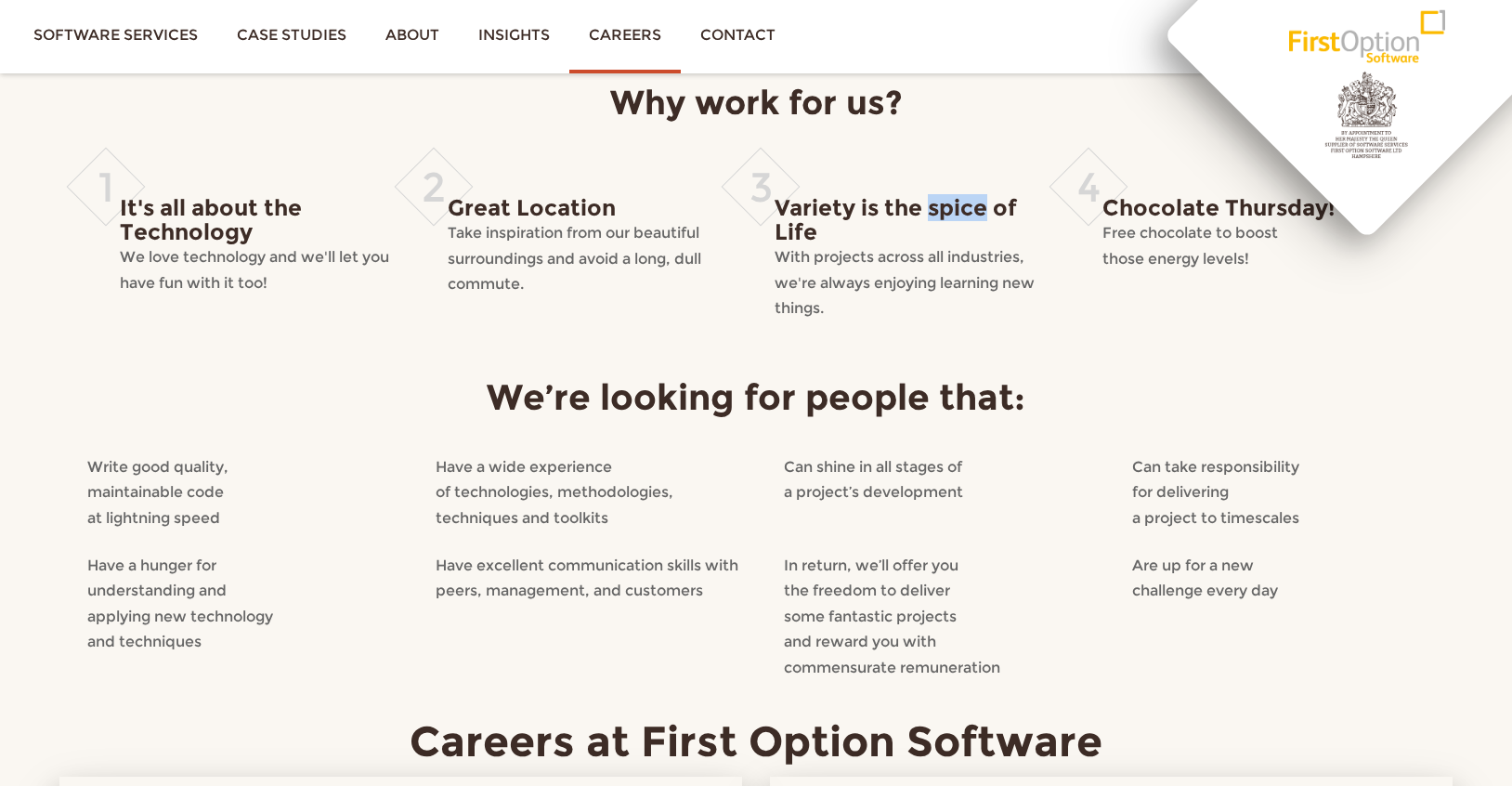 click on "Variety is the spice of Life" at bounding box center [265, 220] 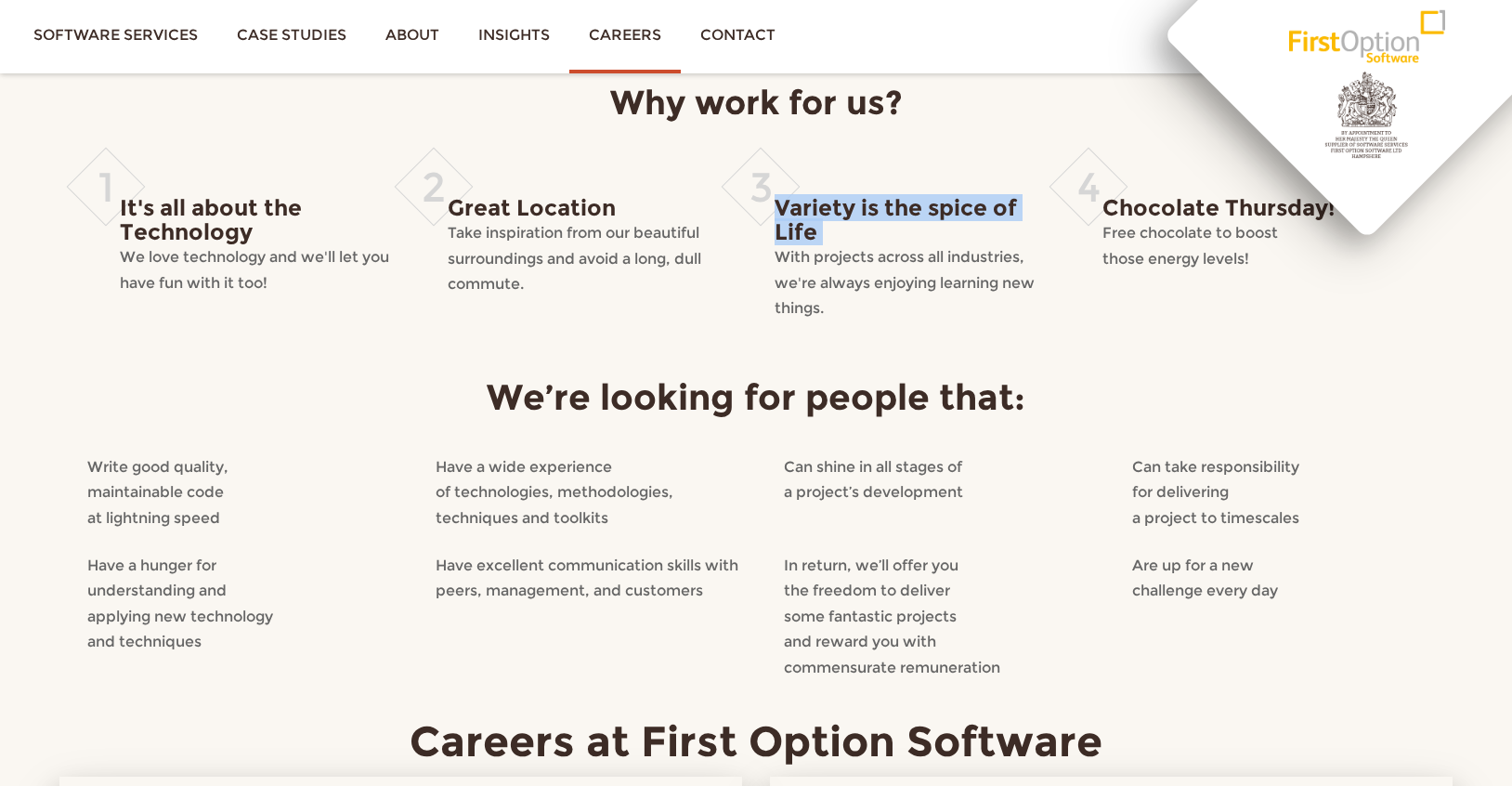click on "Variety is the spice of Life" at bounding box center (265, 220) 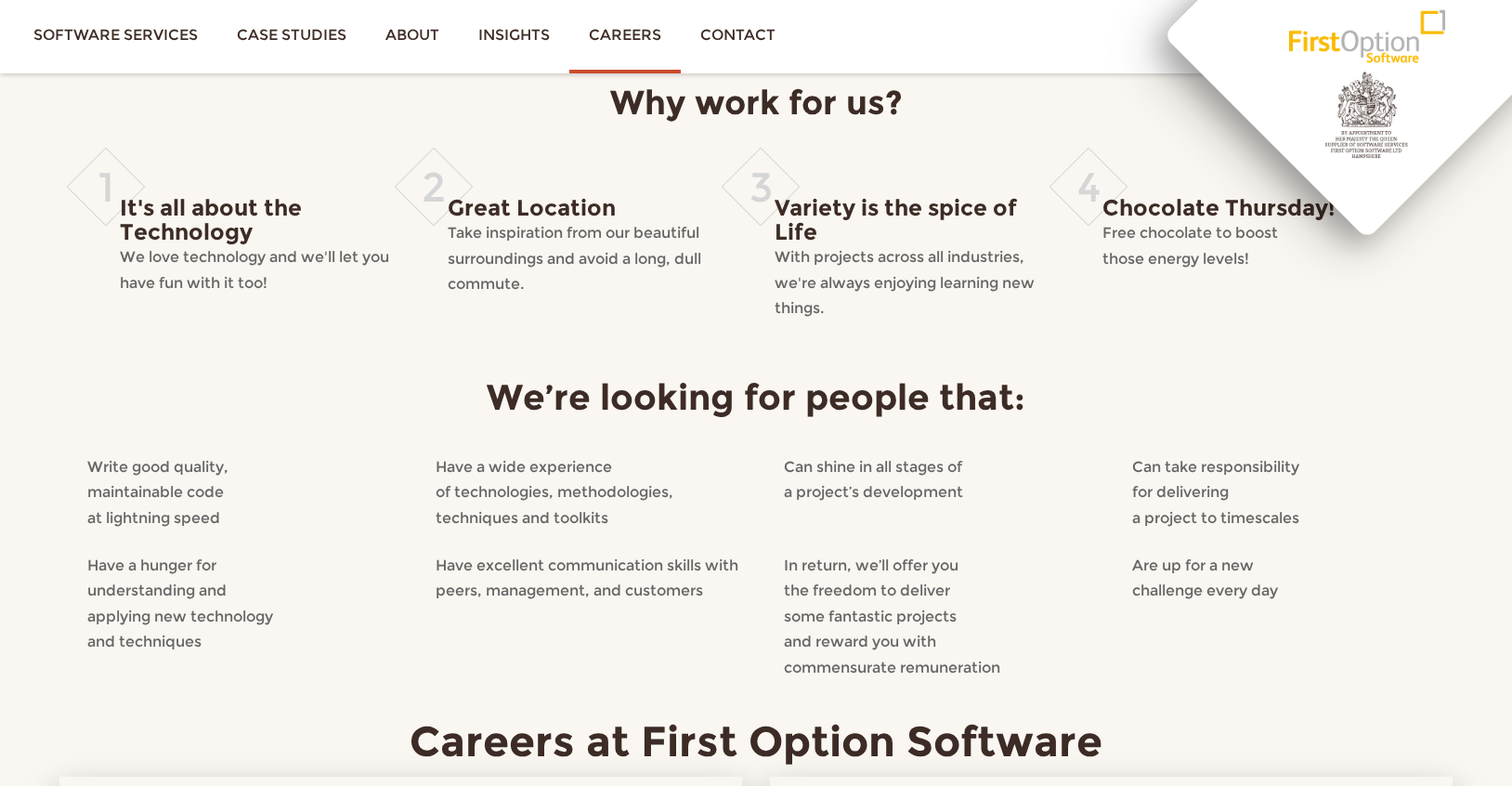 click on "We’re looking for people that:" at bounding box center [756, -92] 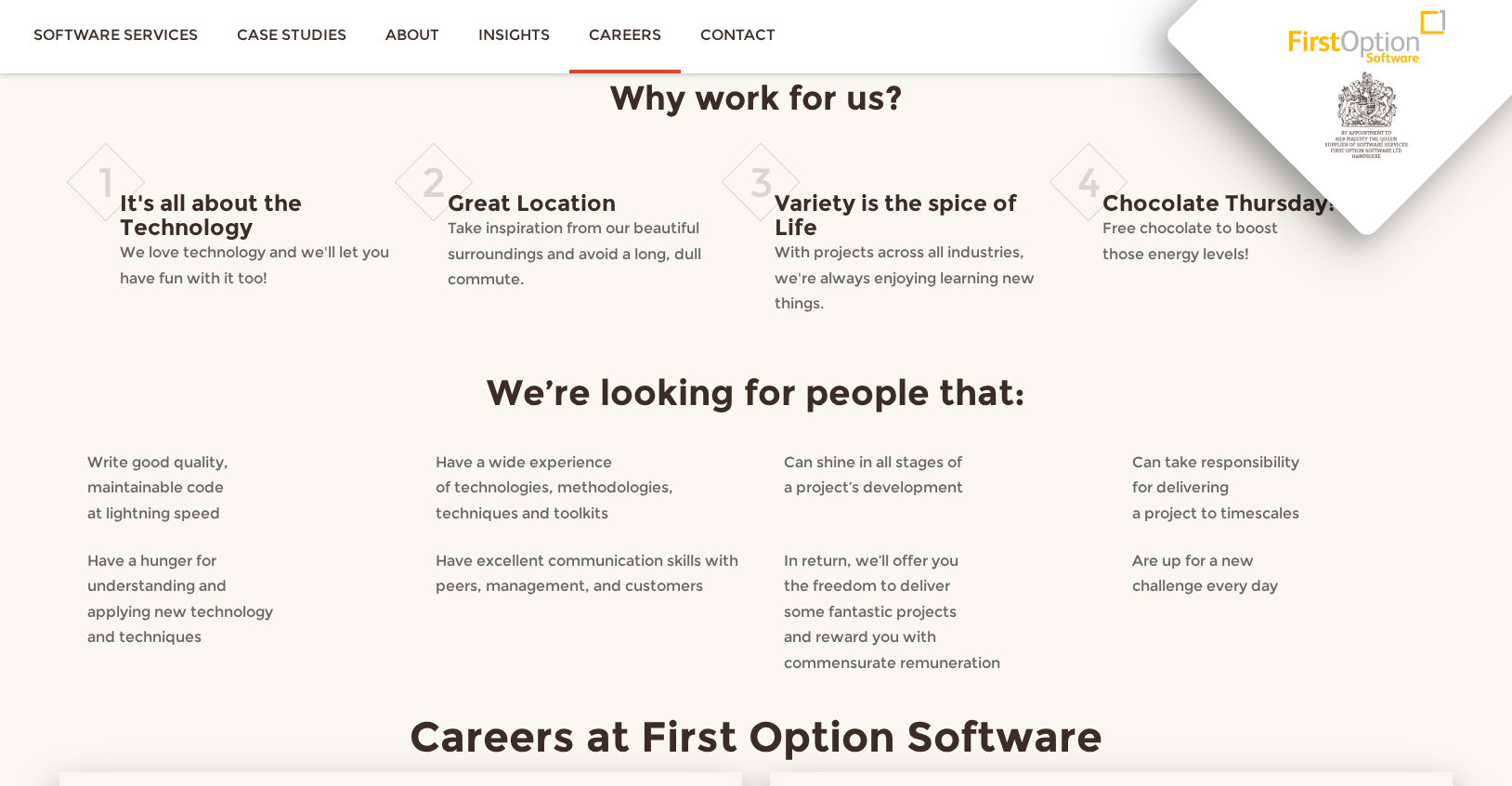 scroll, scrollTop: 305, scrollLeft: 0, axis: vertical 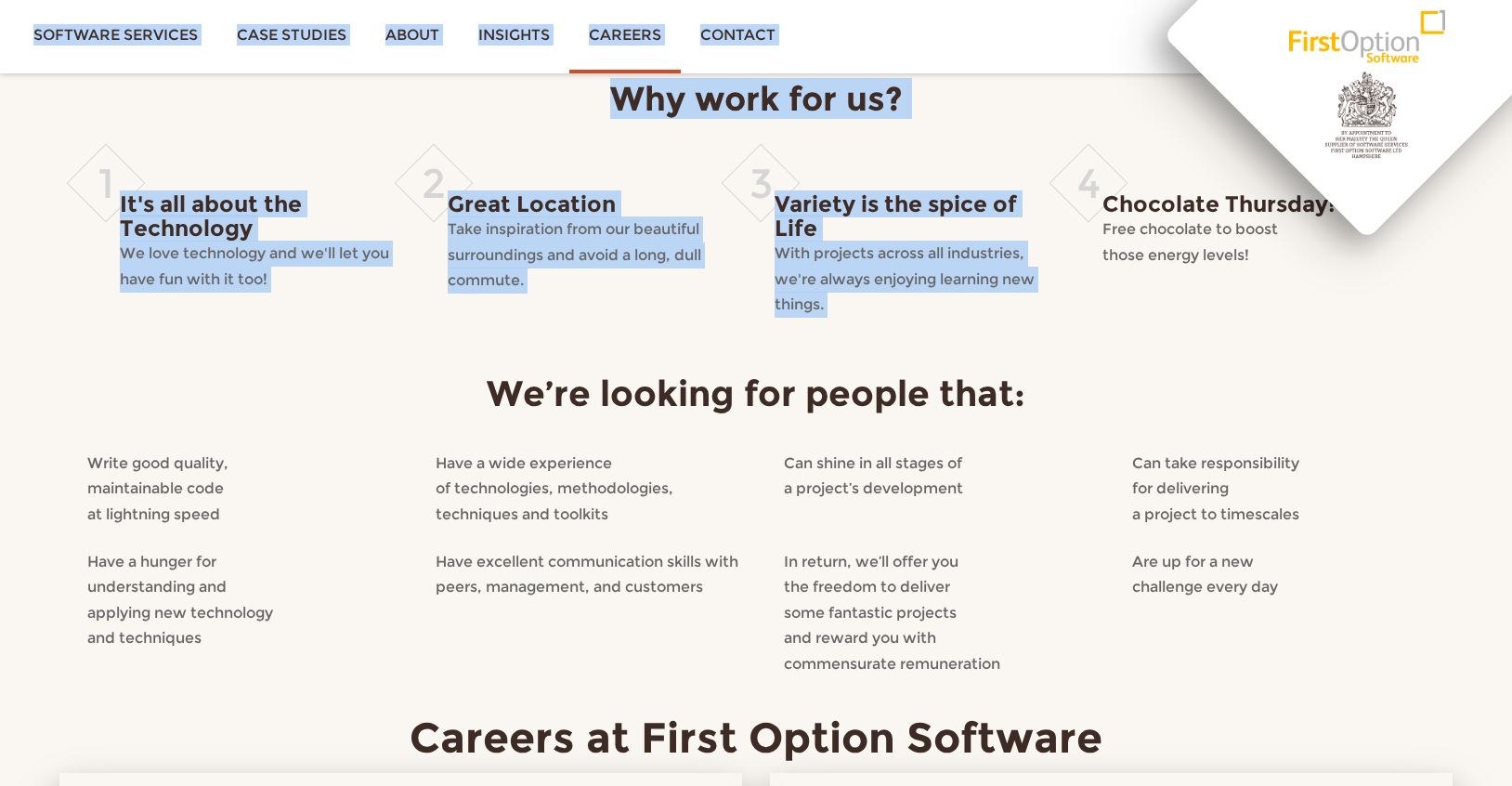 drag, startPoint x: 1101, startPoint y: 202, endPoint x: 1365, endPoint y: 204, distance: 264.00758 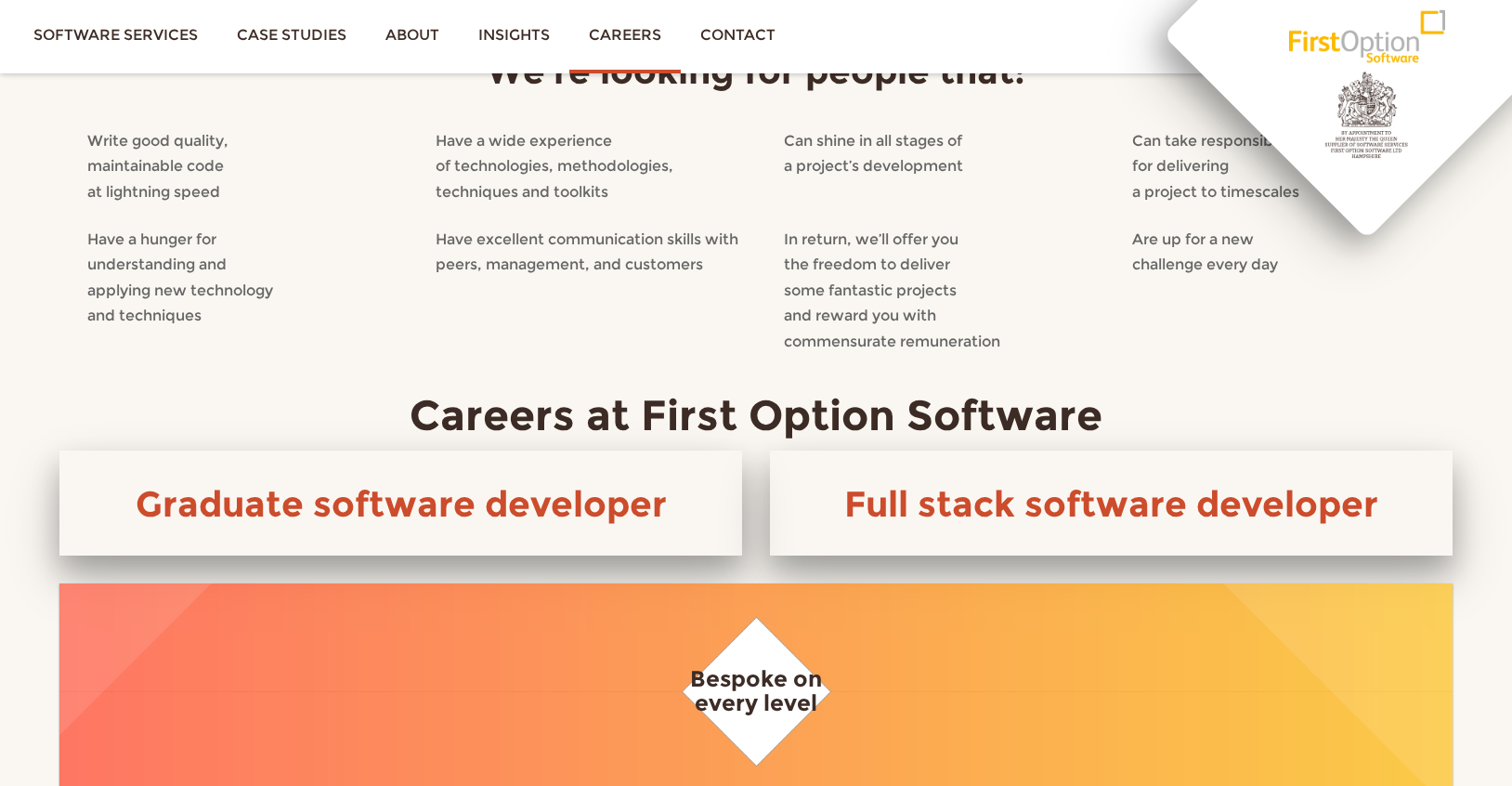 scroll, scrollTop: 631, scrollLeft: 0, axis: vertical 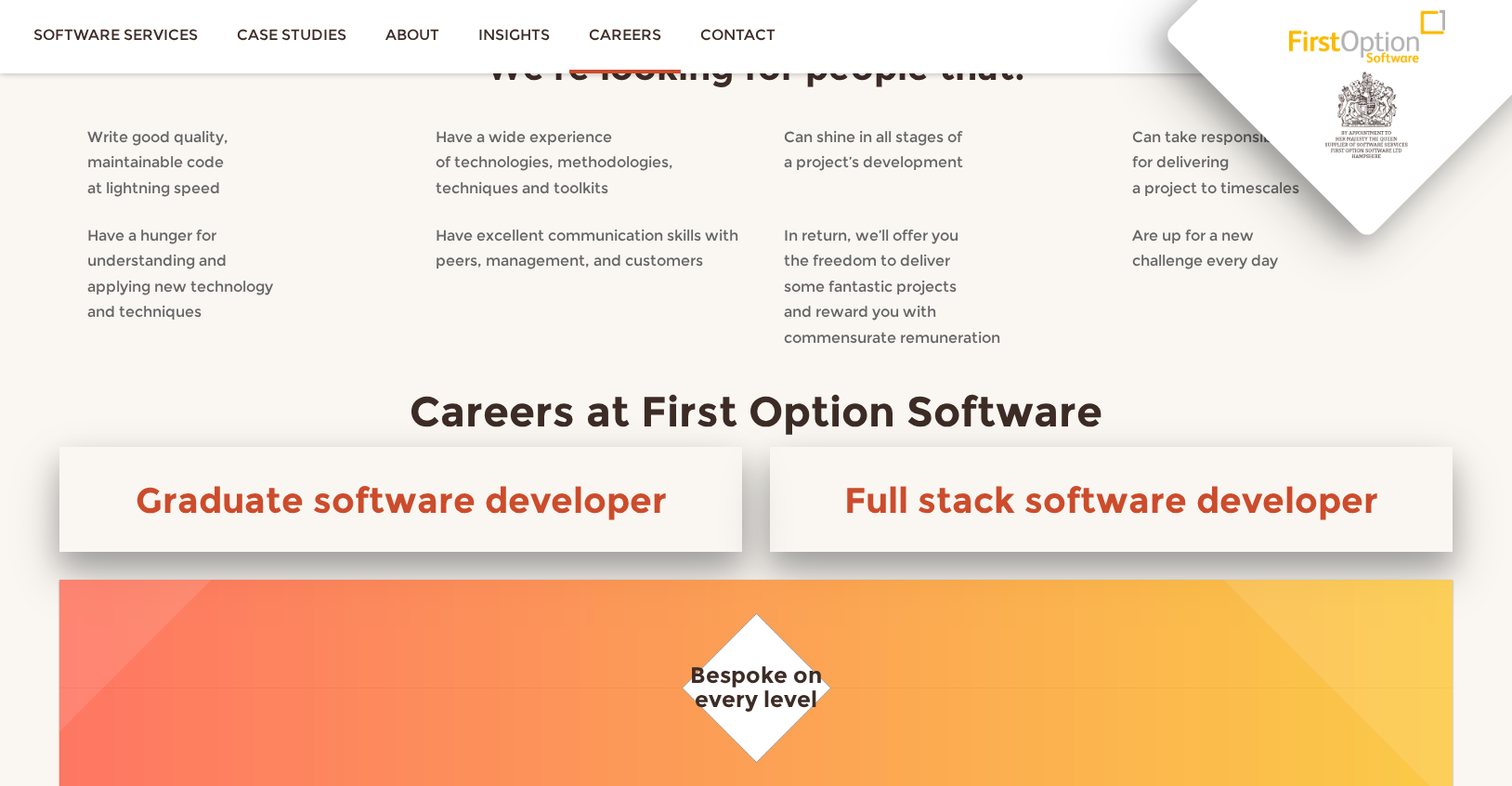 click on "In return, we’ll offer you
the freedom to deliver
some fantastic projects
and reward you with
commensurate remuneration" at bounding box center [944, 287] 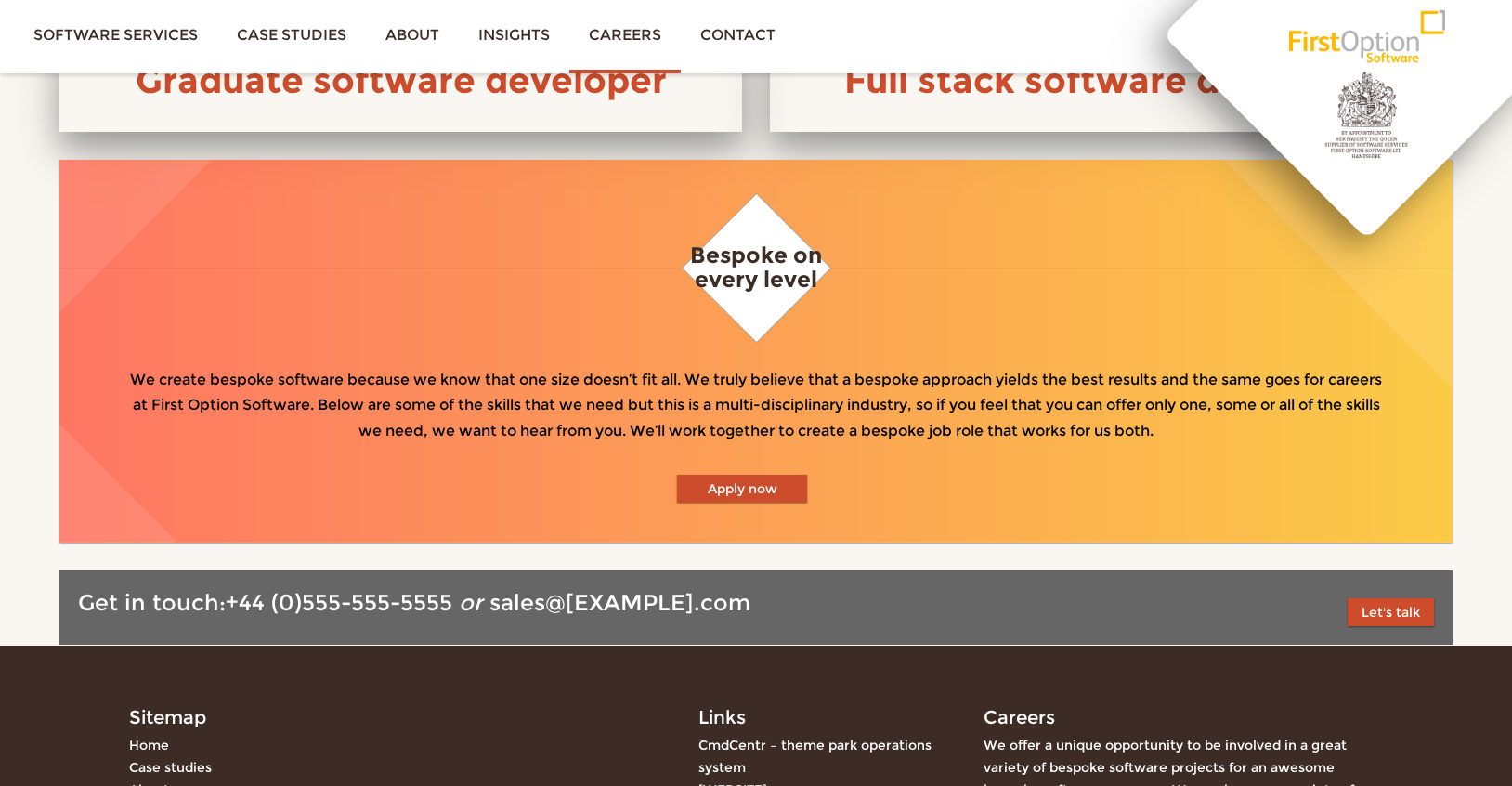scroll, scrollTop: 1052, scrollLeft: 0, axis: vertical 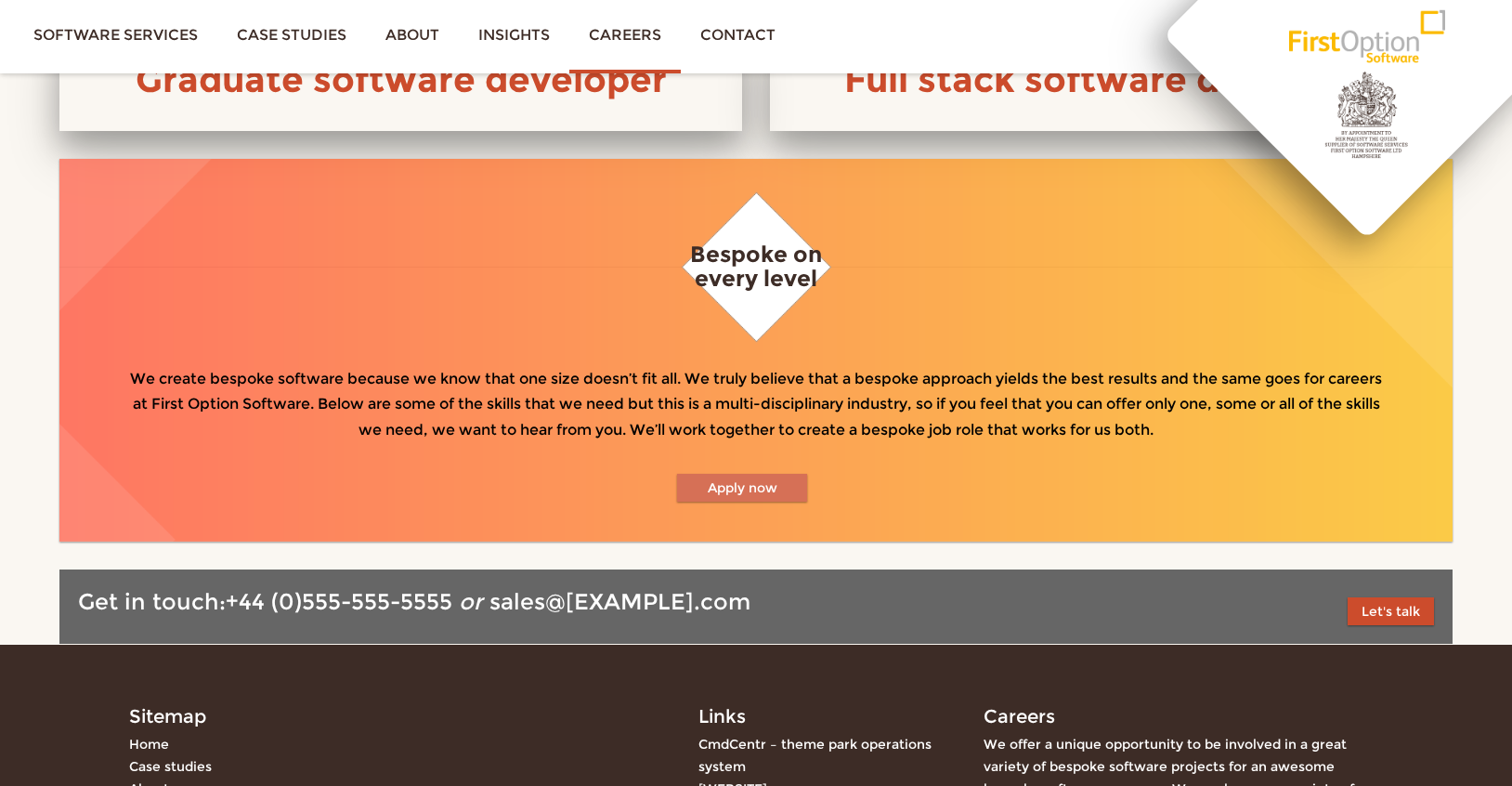 click on "Apply now" at bounding box center [742, 488] 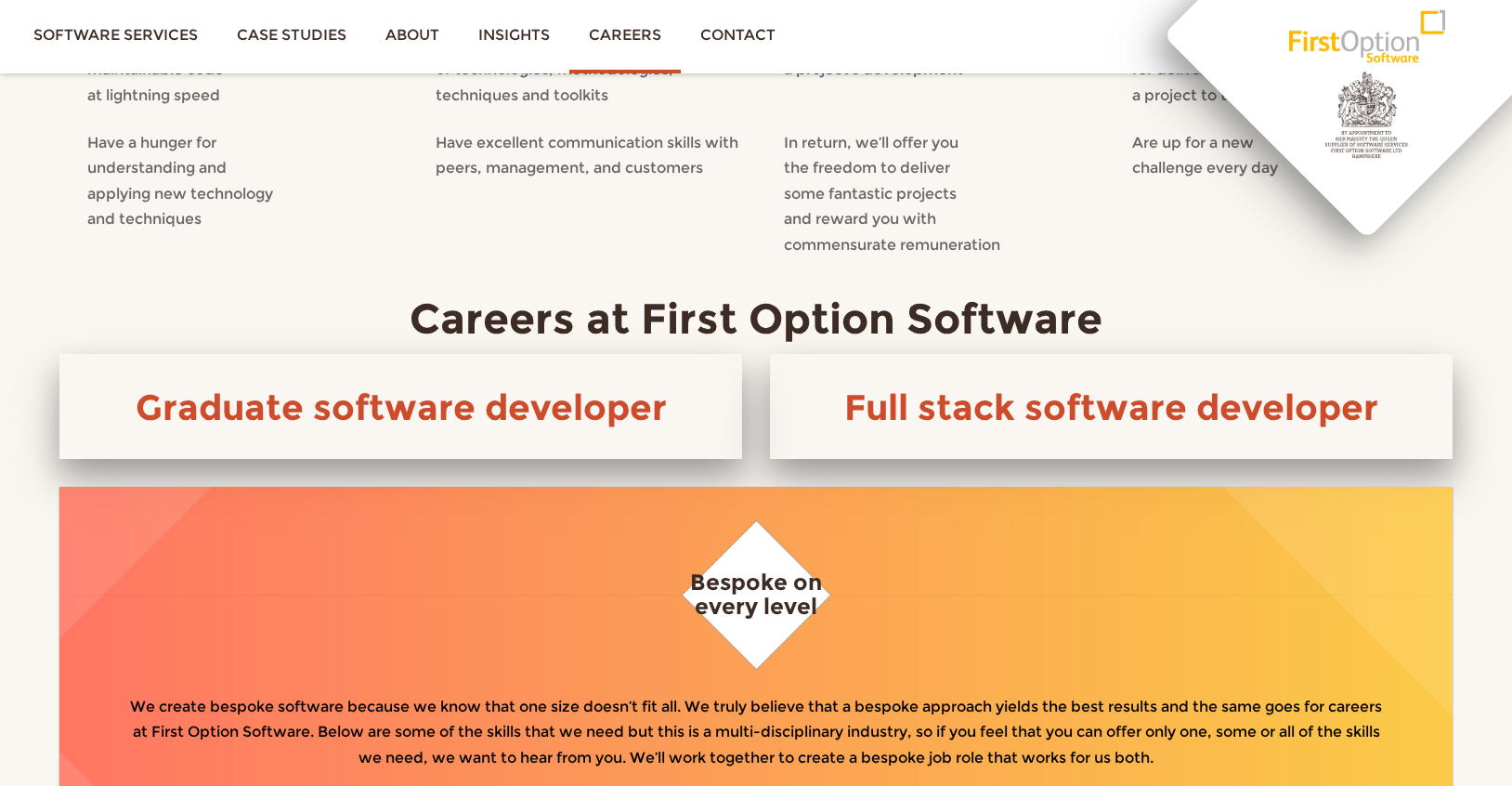 scroll, scrollTop: 711, scrollLeft: 0, axis: vertical 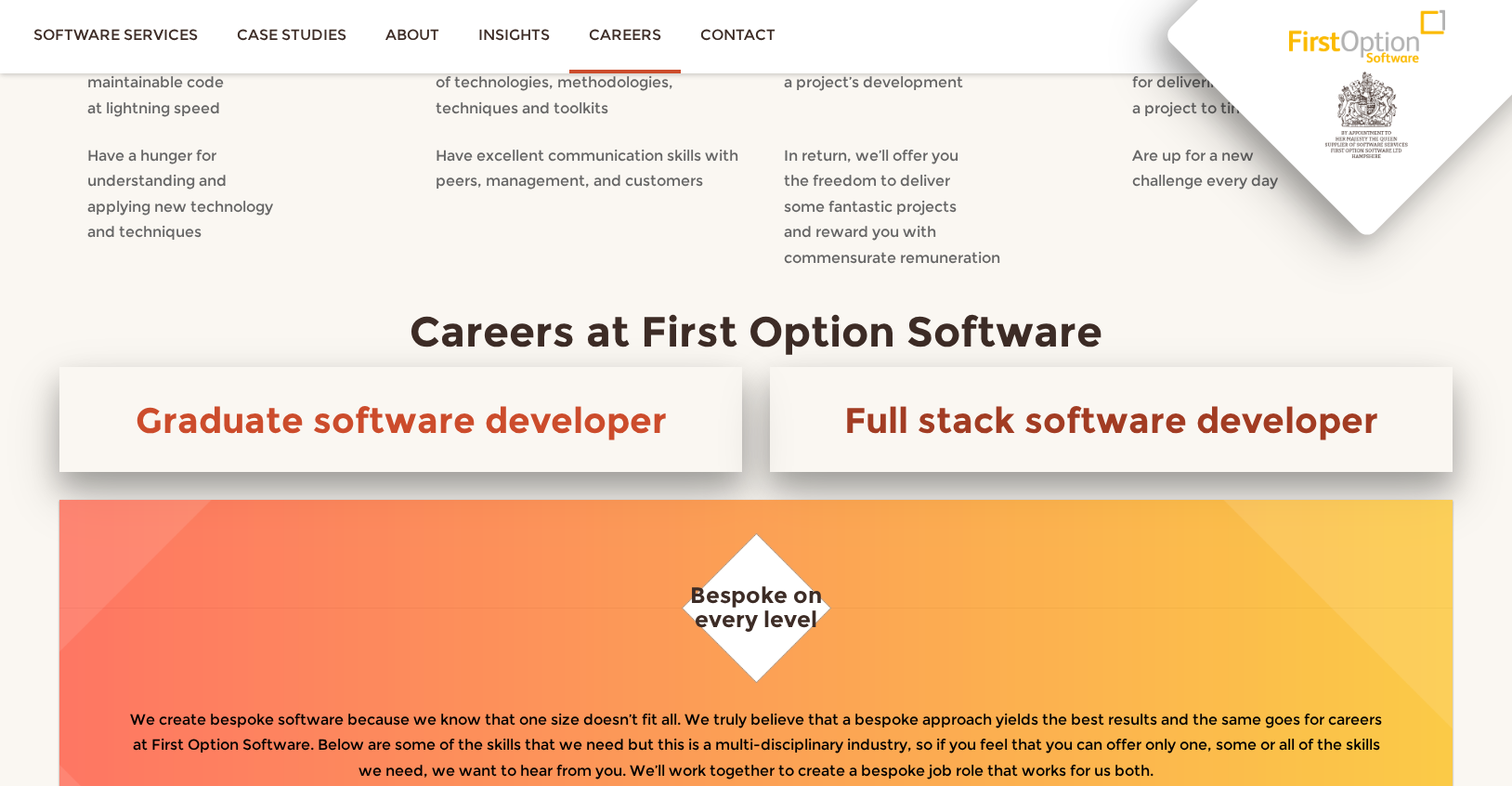 click on "Full stack software developer" at bounding box center [1111, 420] 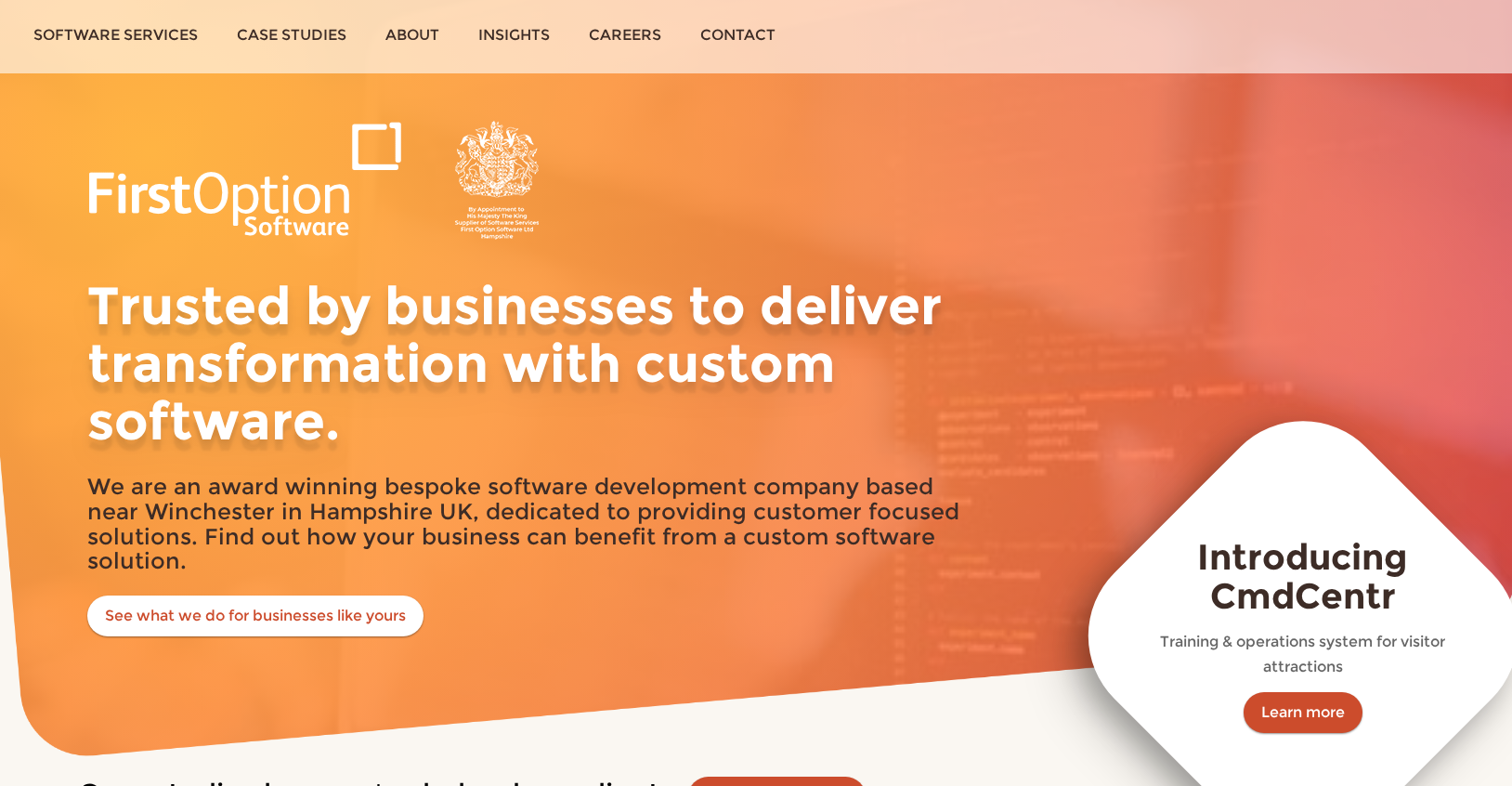 scroll, scrollTop: 0, scrollLeft: 0, axis: both 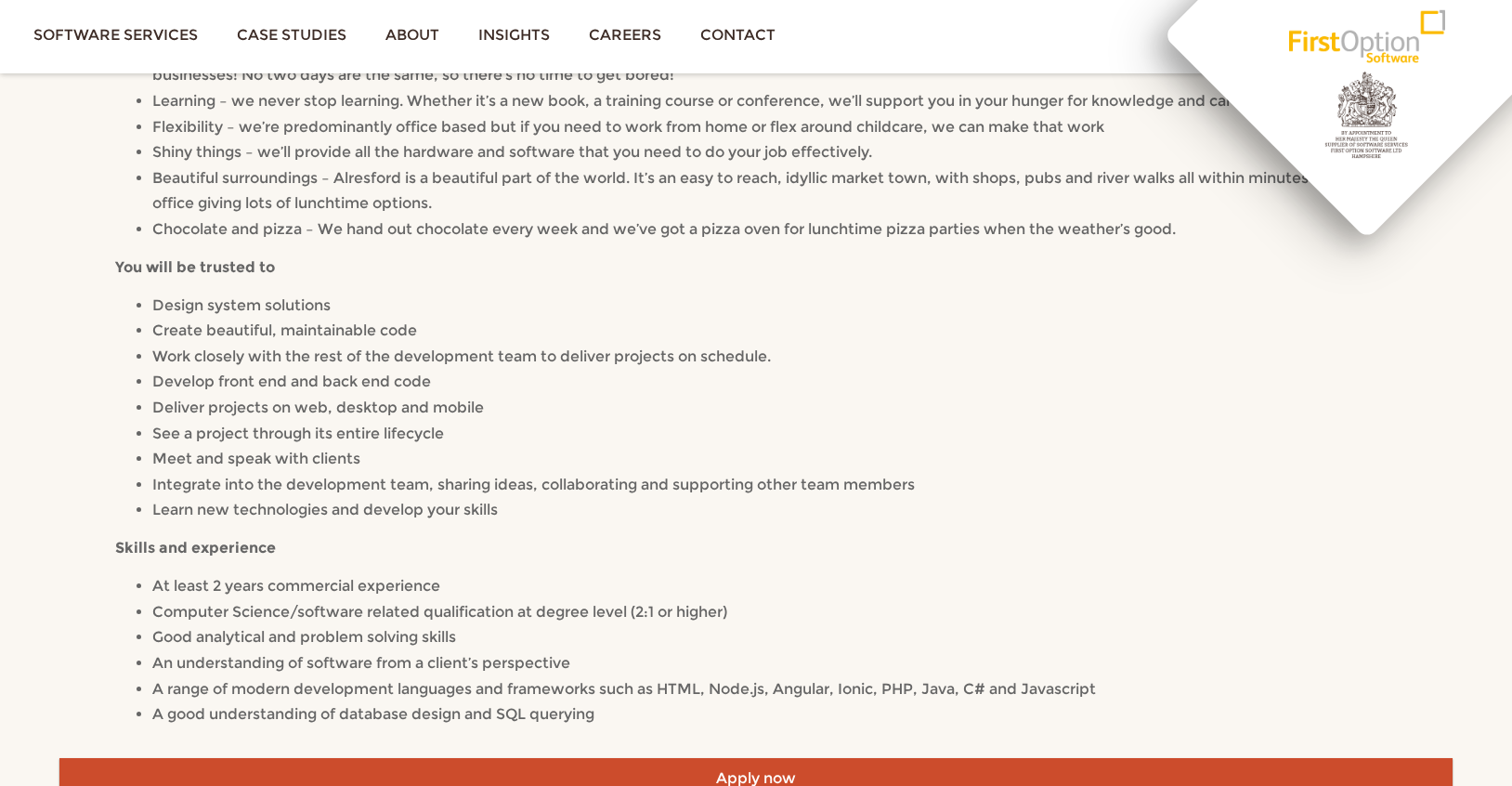 click on "Deliver projects on web, desktop and mobile" at bounding box center [775, 152] 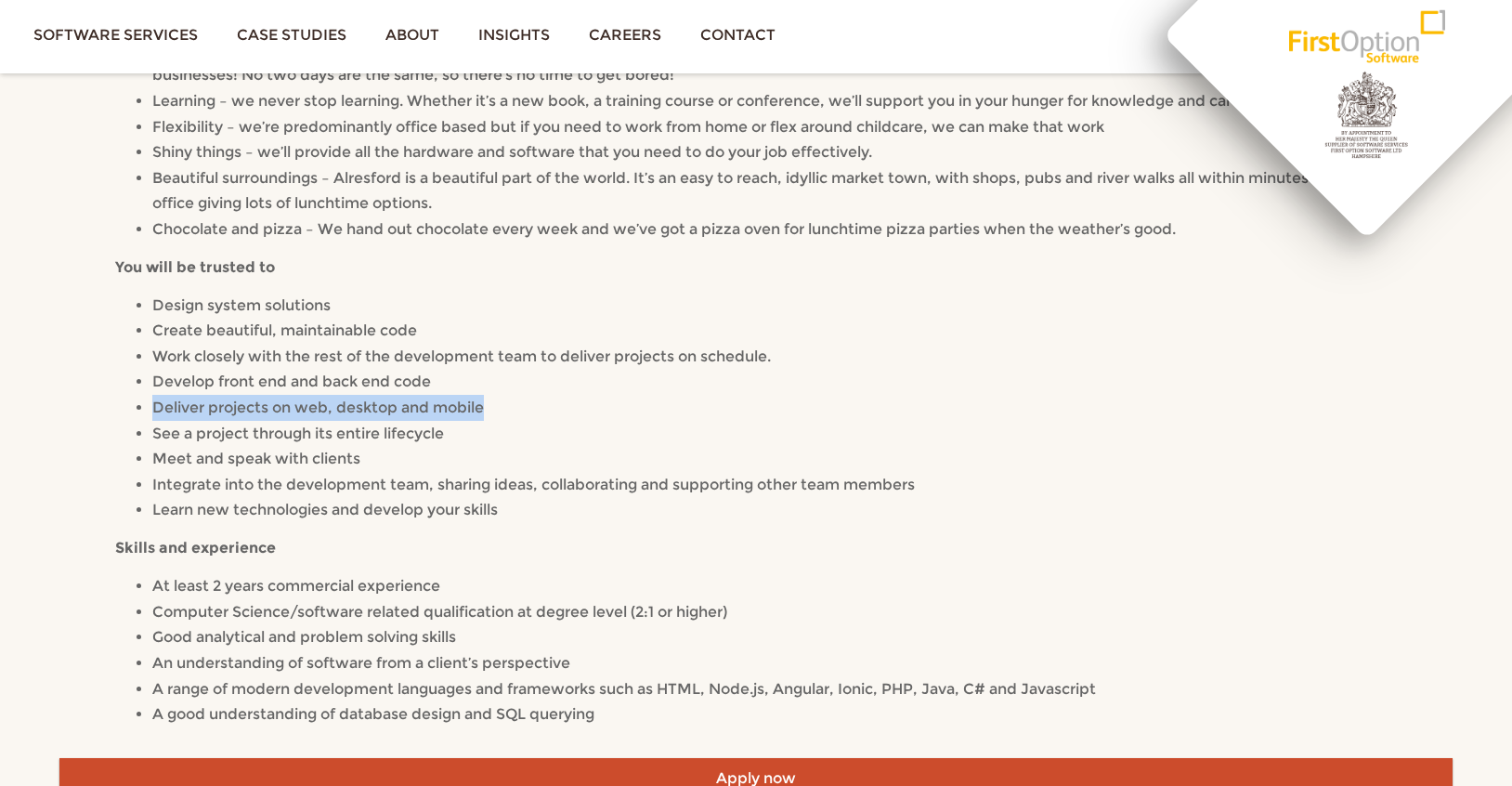 click on "Deliver projects on web, desktop and mobile" at bounding box center [775, 152] 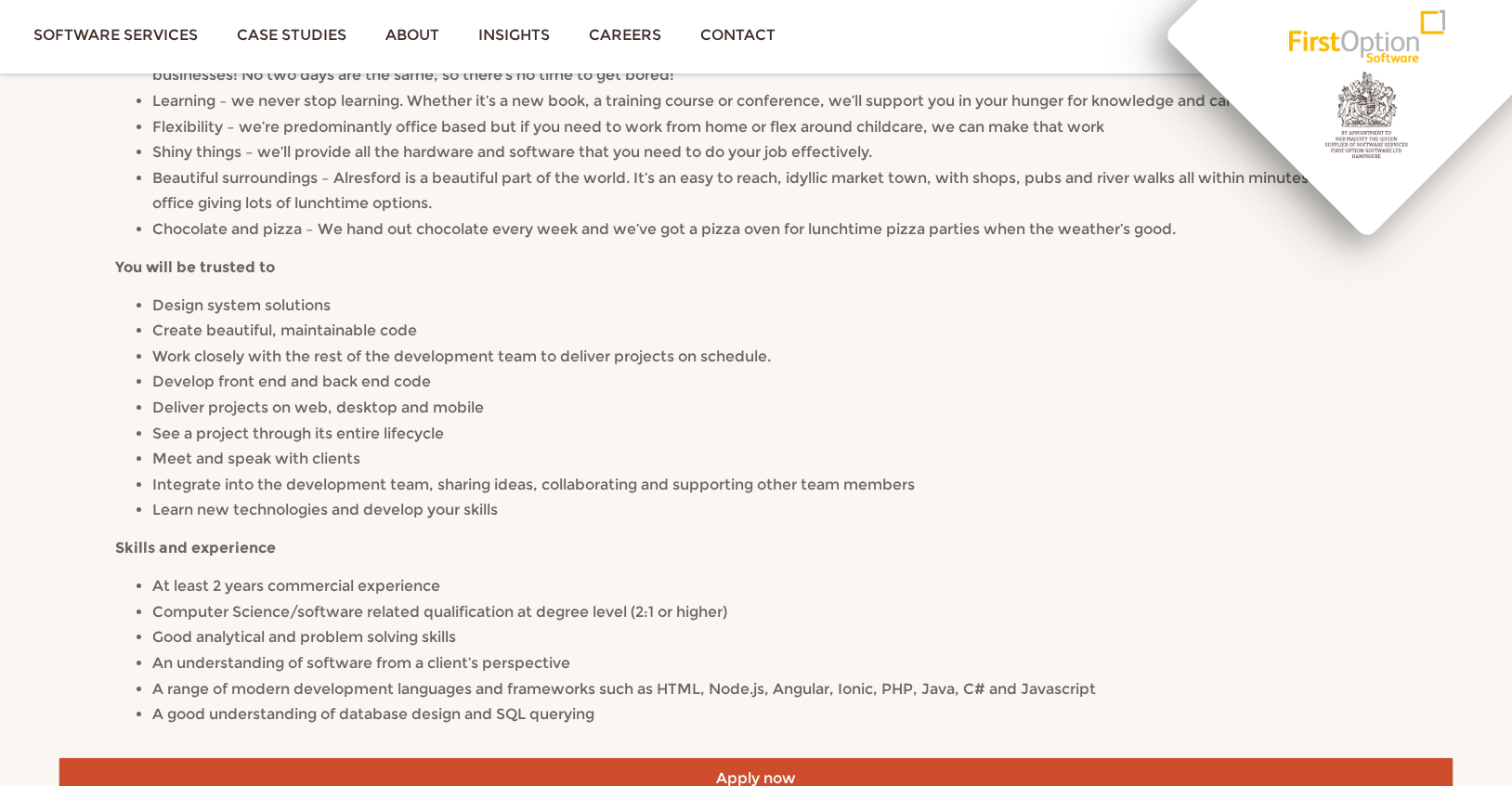 click on "Develop front end and back end code" at bounding box center [775, 127] 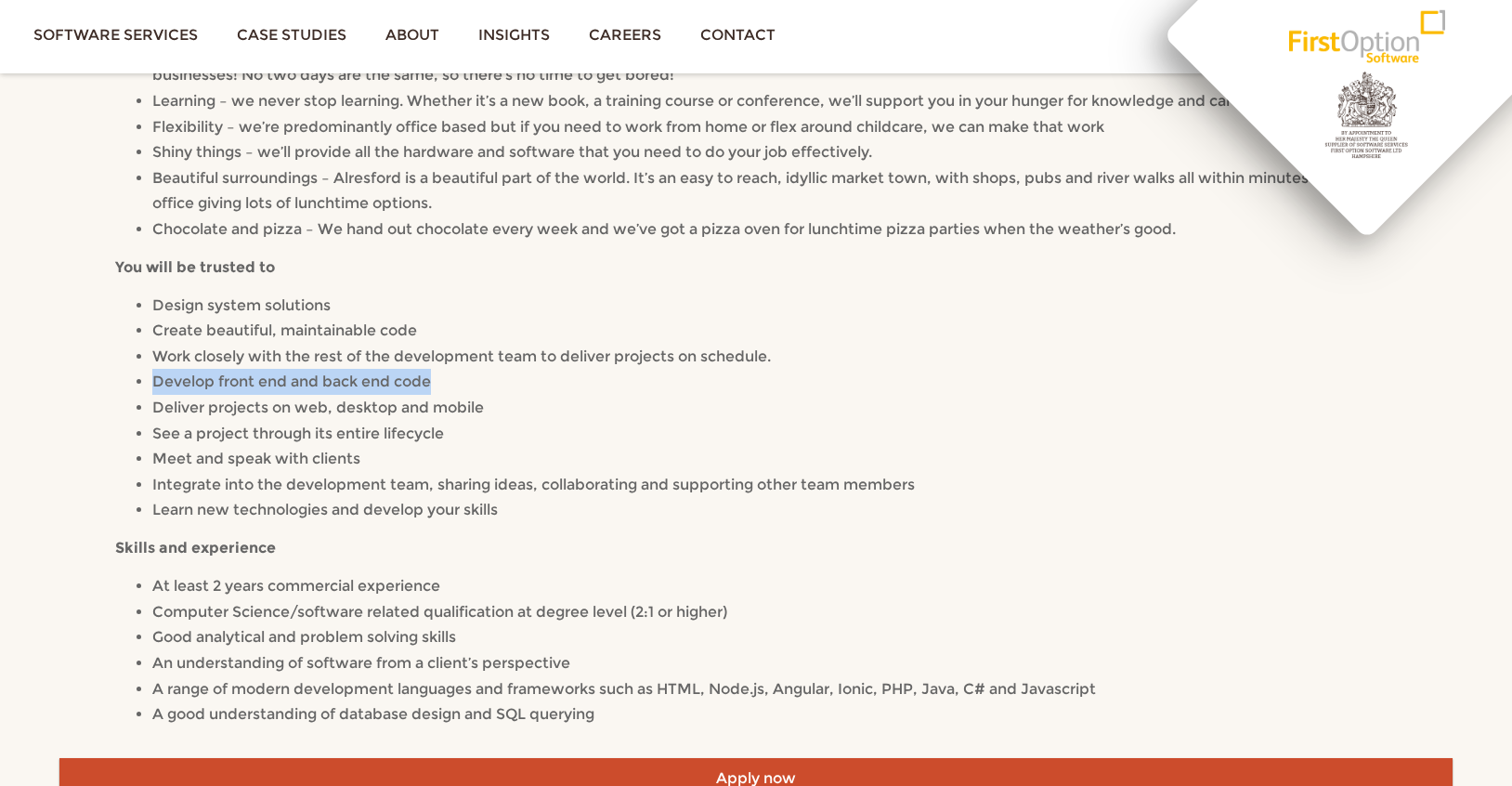 click on "Develop front end and back end code" at bounding box center [775, 127] 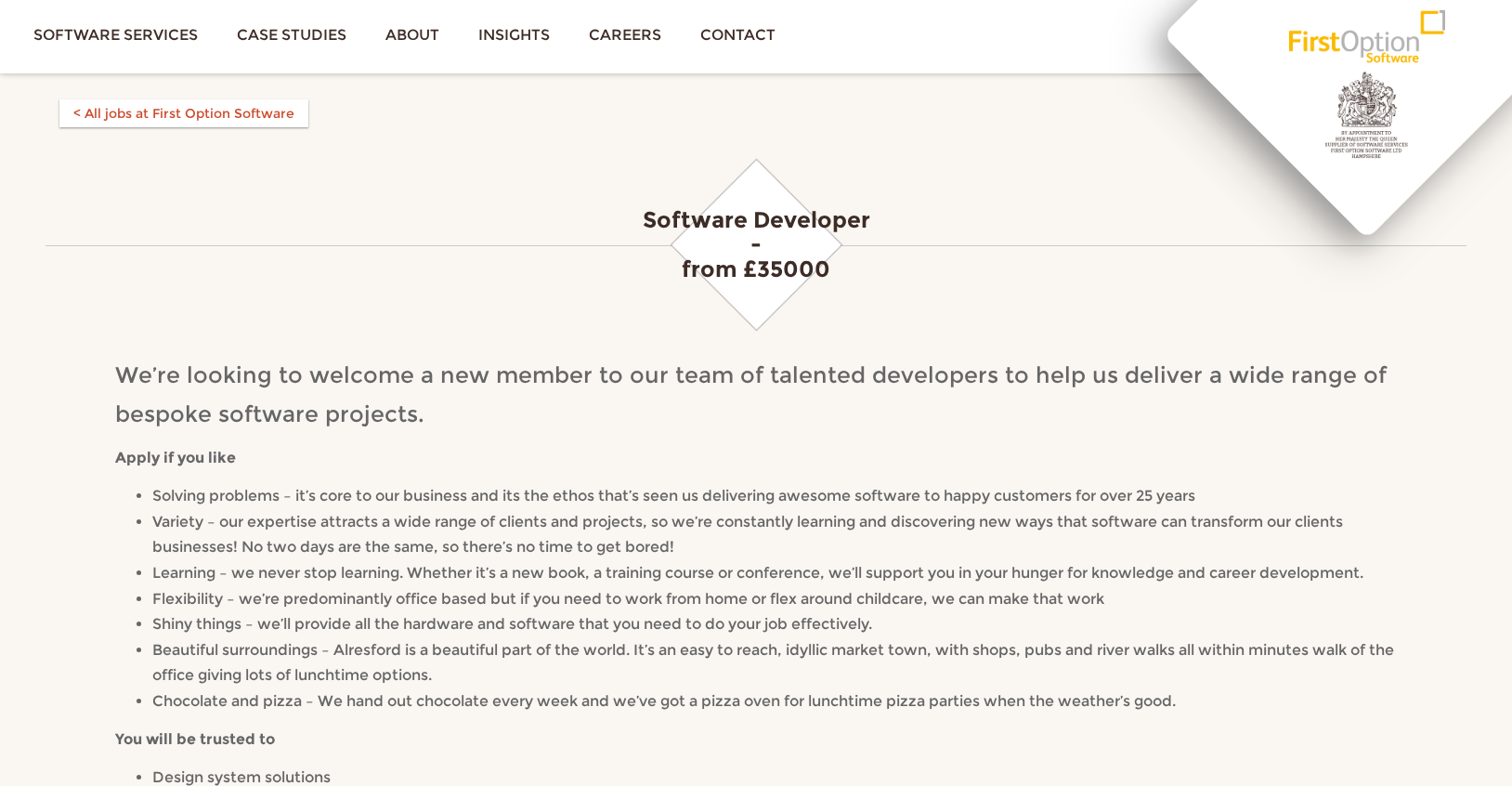 scroll, scrollTop: 0, scrollLeft: 0, axis: both 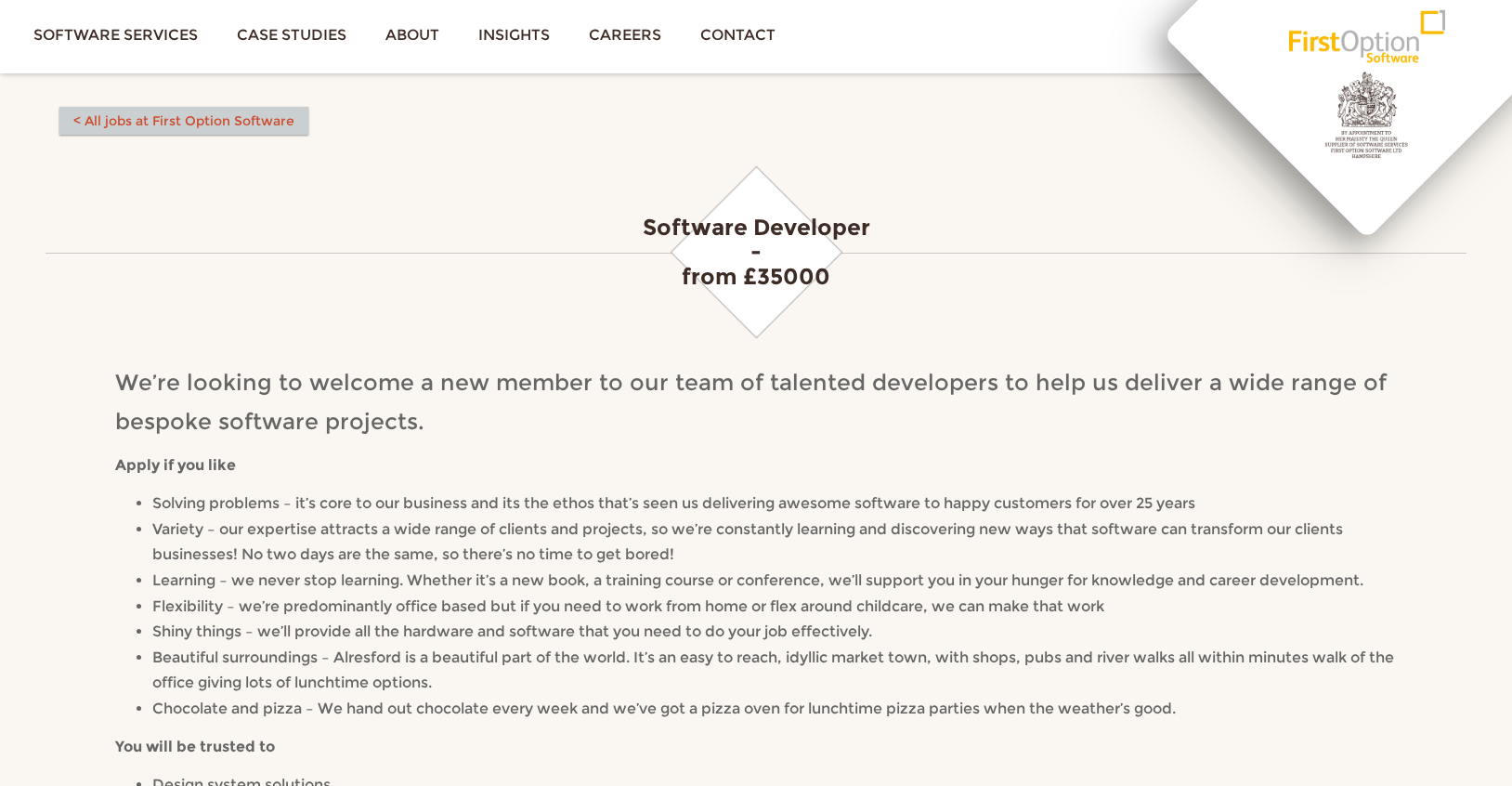 click on "All jobs at First Option Software" at bounding box center (178, 121) 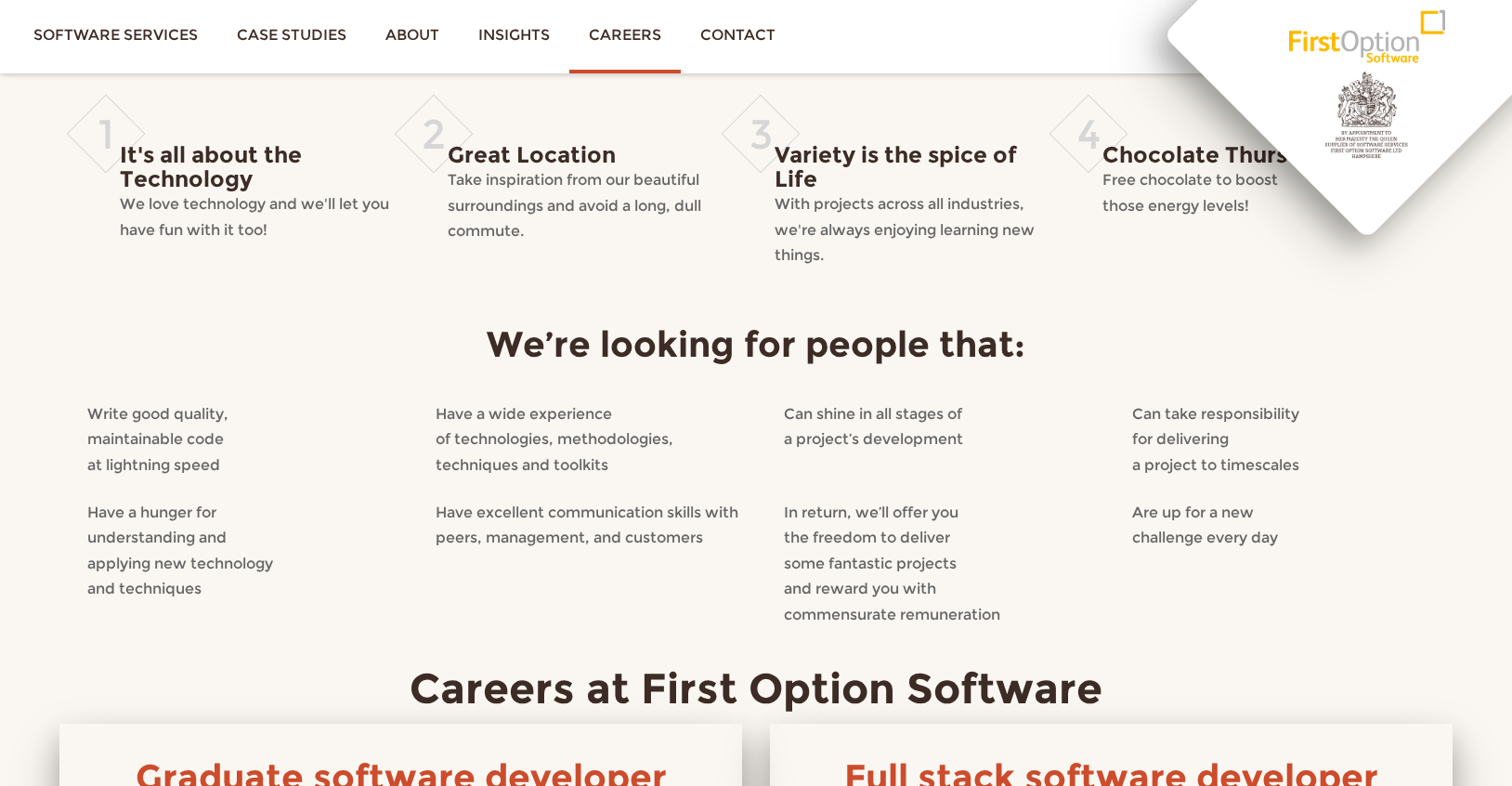 scroll, scrollTop: 566, scrollLeft: 0, axis: vertical 